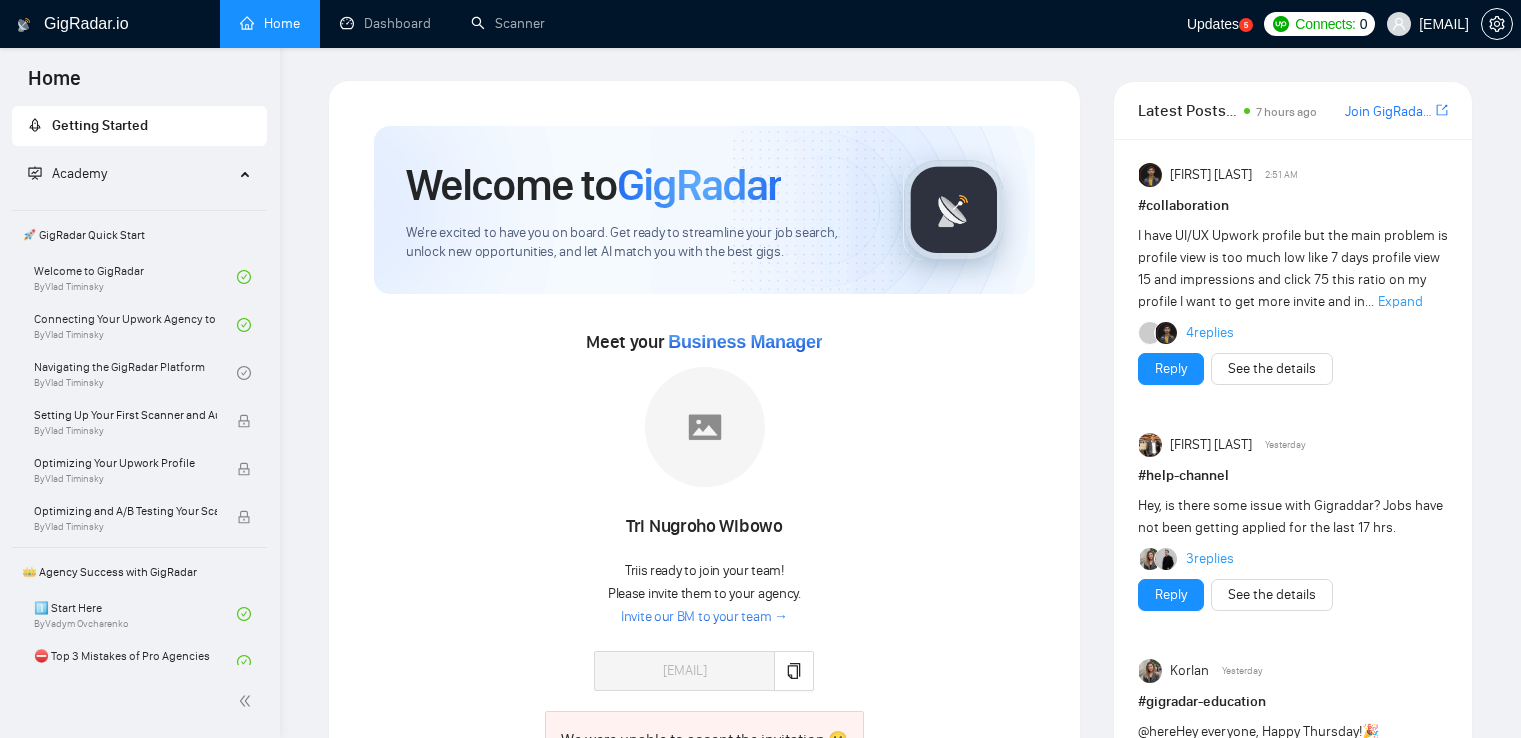 scroll, scrollTop: 432, scrollLeft: 0, axis: vertical 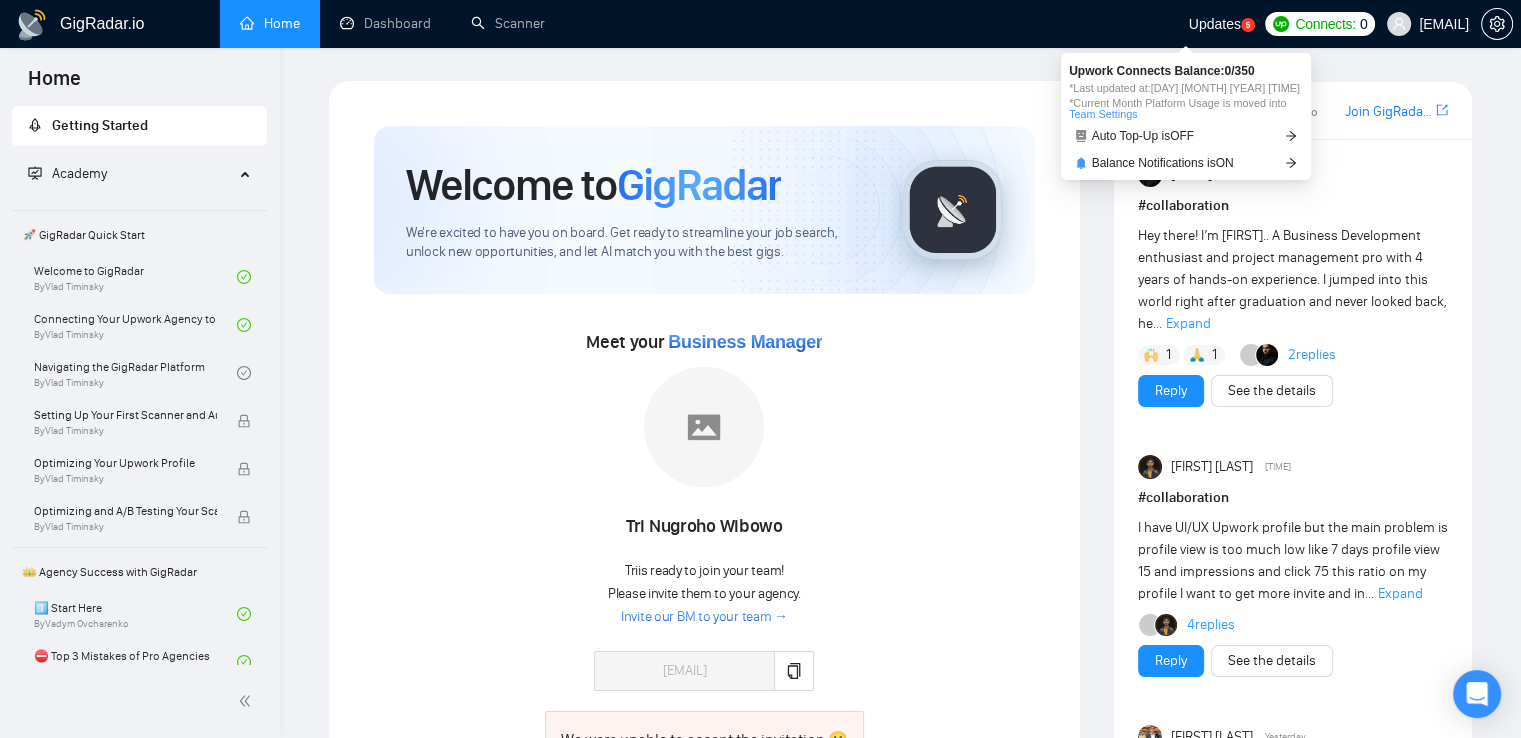 click on "Connects:" at bounding box center [1325, 24] 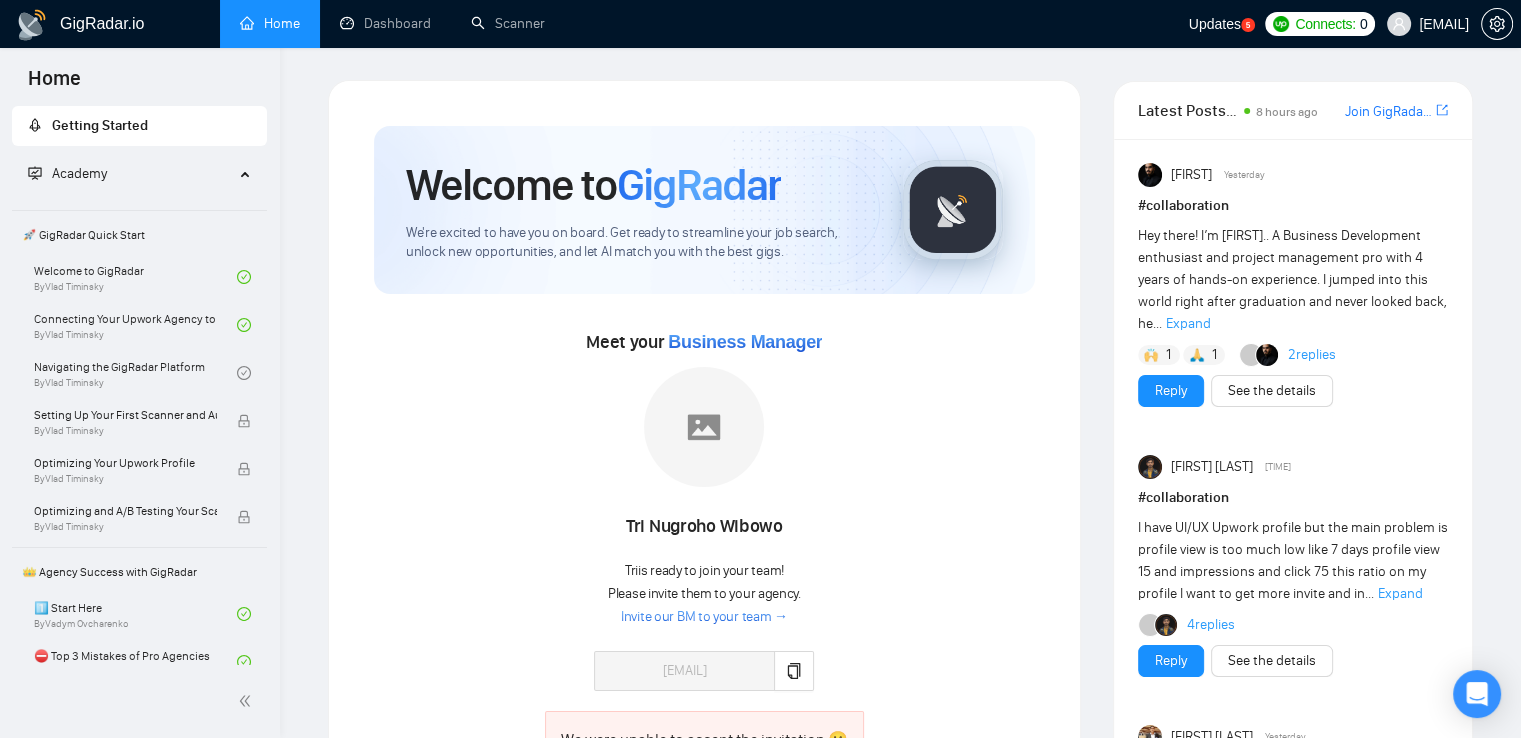 click on "Welcome to  GigRadar We're excited to have you on board. Get ready to streamline your job search, unlock new opportunities, and let AI match you with the best gigs. Meet your   Business Manager Tri   Nugroho Wibowo Tri  is ready to join your team! Please invite them to your agency. Invite our BM to your team → cristina.avatar@web.de We were unable to accept the invitation 🙁 Accept invitation failed Please kindly follow   our guide   on connecting your agency to Gigradar.   Set up your Country-Specific  Business Manager Set up your United States or United Kingdom Business Manager to access country-specific opportunities. Contact our team GigRadar Automation Set Up a   Scanner Enable the scanner for AI matching and real-time job alerts. Enable   Opportunity Alerts Keep updated on top matches and new jobs. Enable   Automatic Proposal Send Never miss any opportunities. GigRadar Community Join GigRadar   Community Make your   First Post Make your first post on GigRadar community. Level Up Your Skill" at bounding box center [704, 884] 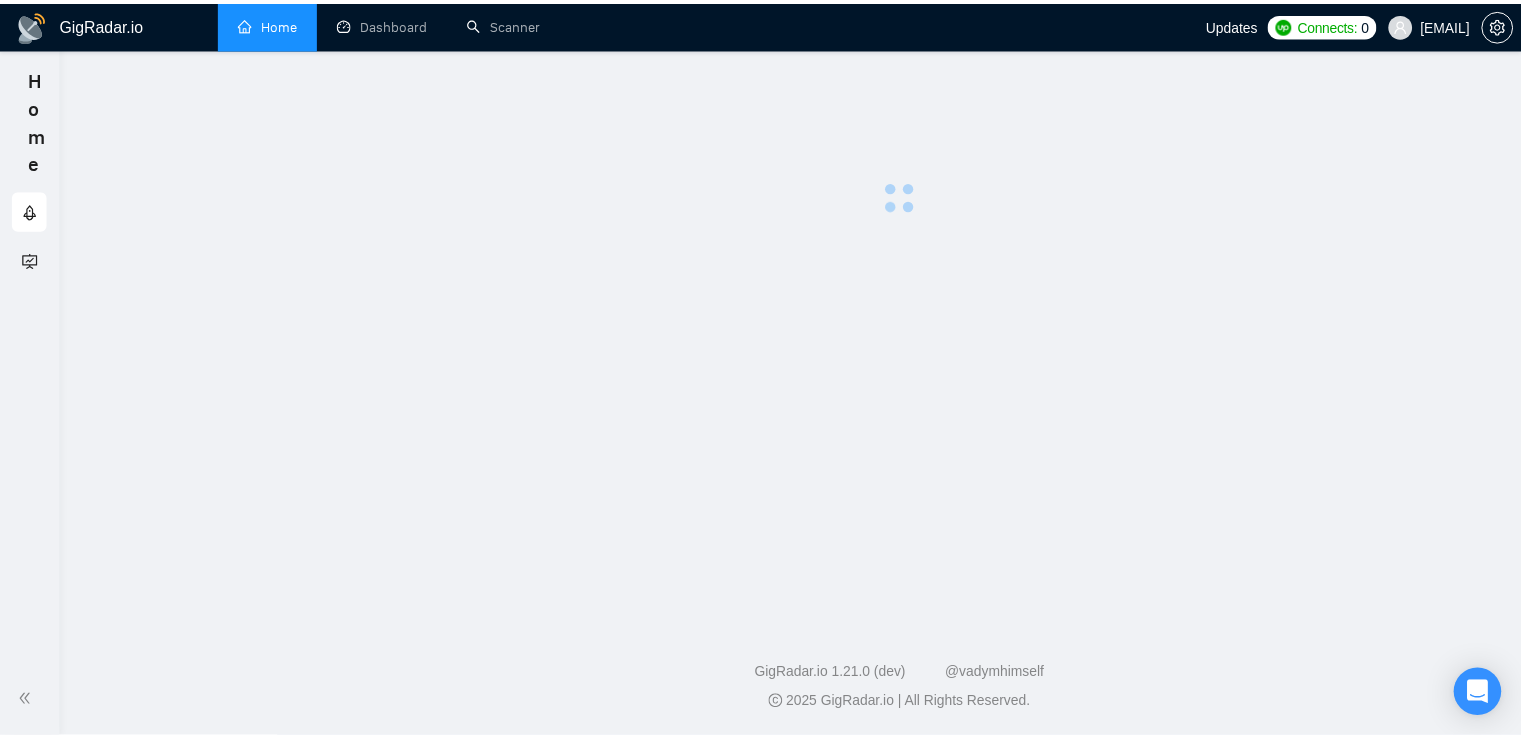 scroll, scrollTop: 0, scrollLeft: 0, axis: both 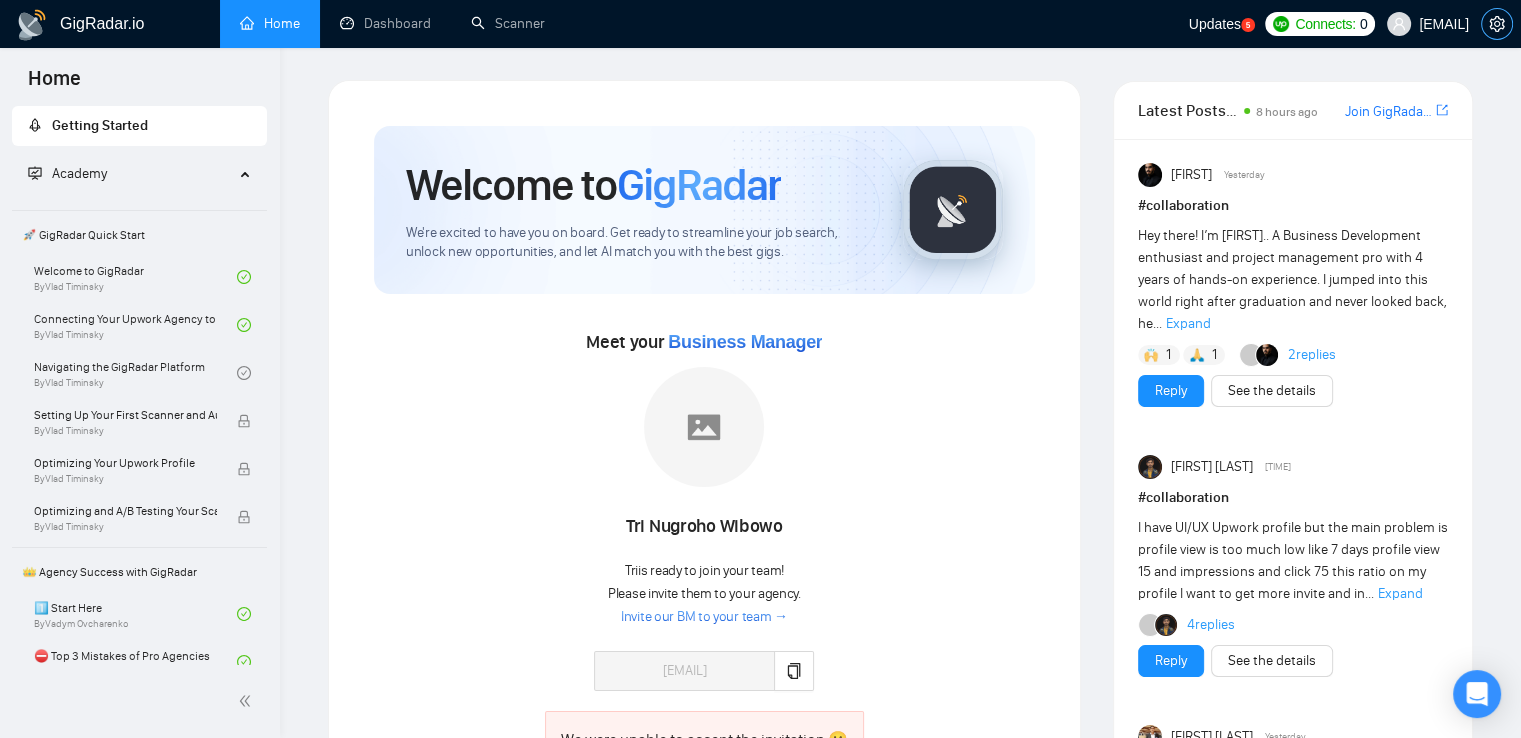 click 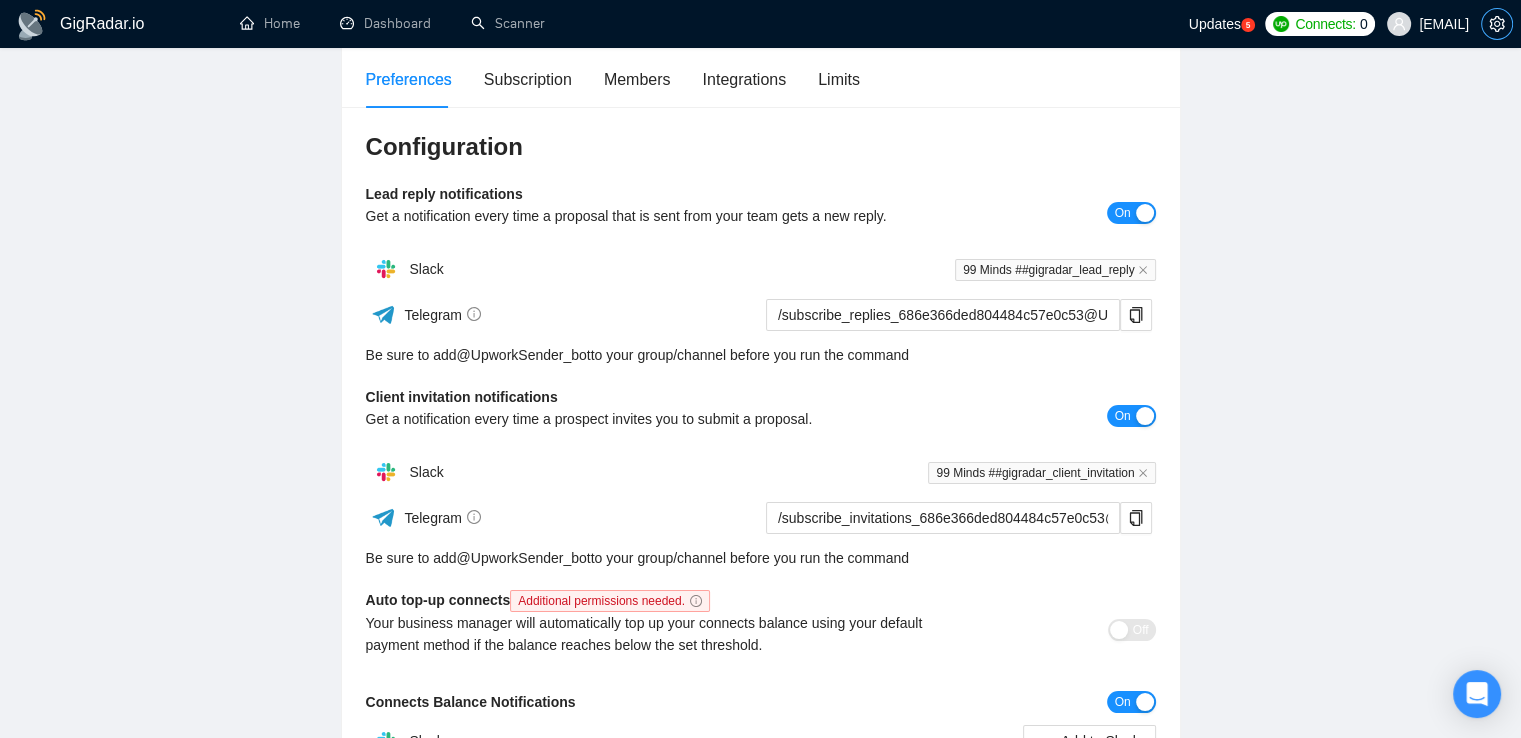 scroll, scrollTop: 0, scrollLeft: 0, axis: both 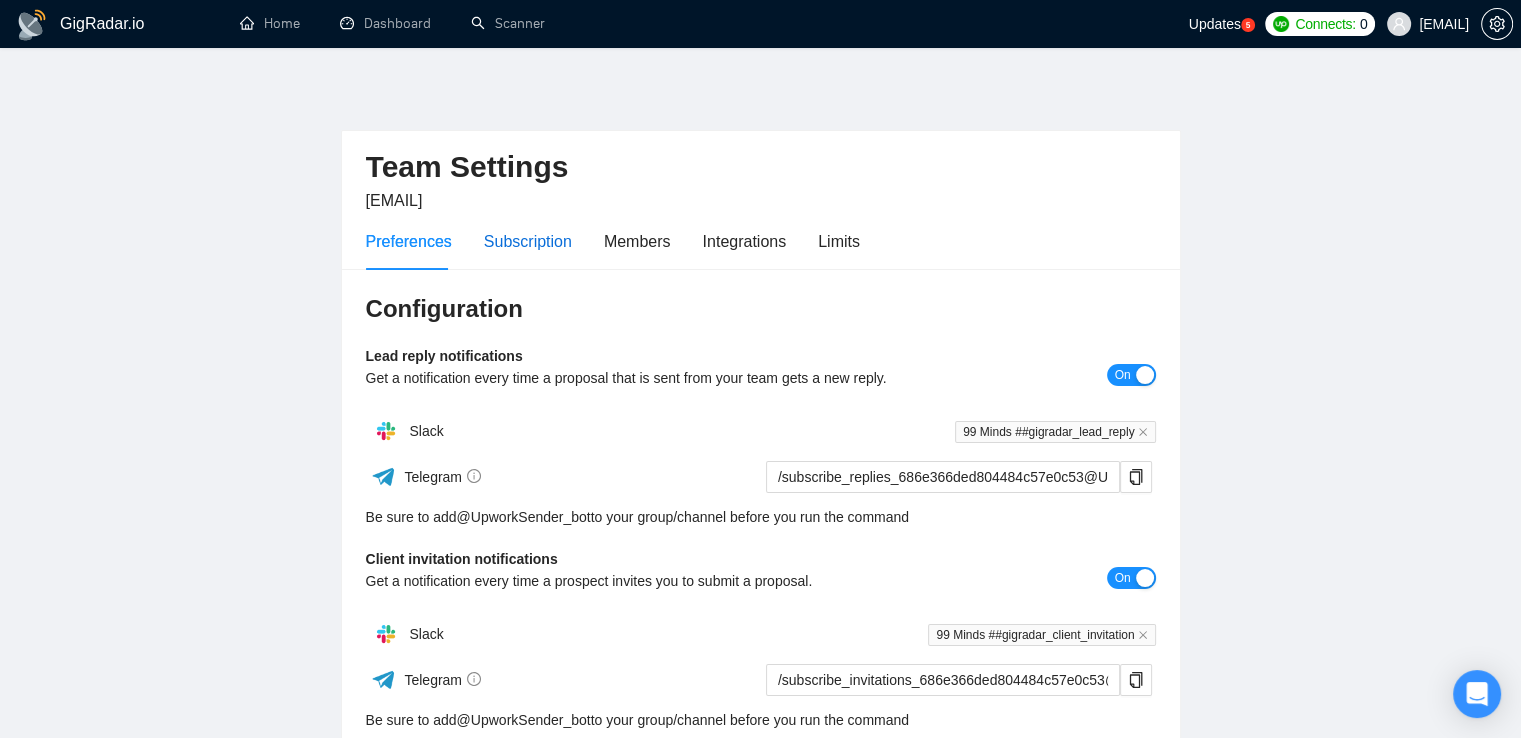 click on "Subscription" at bounding box center (528, 241) 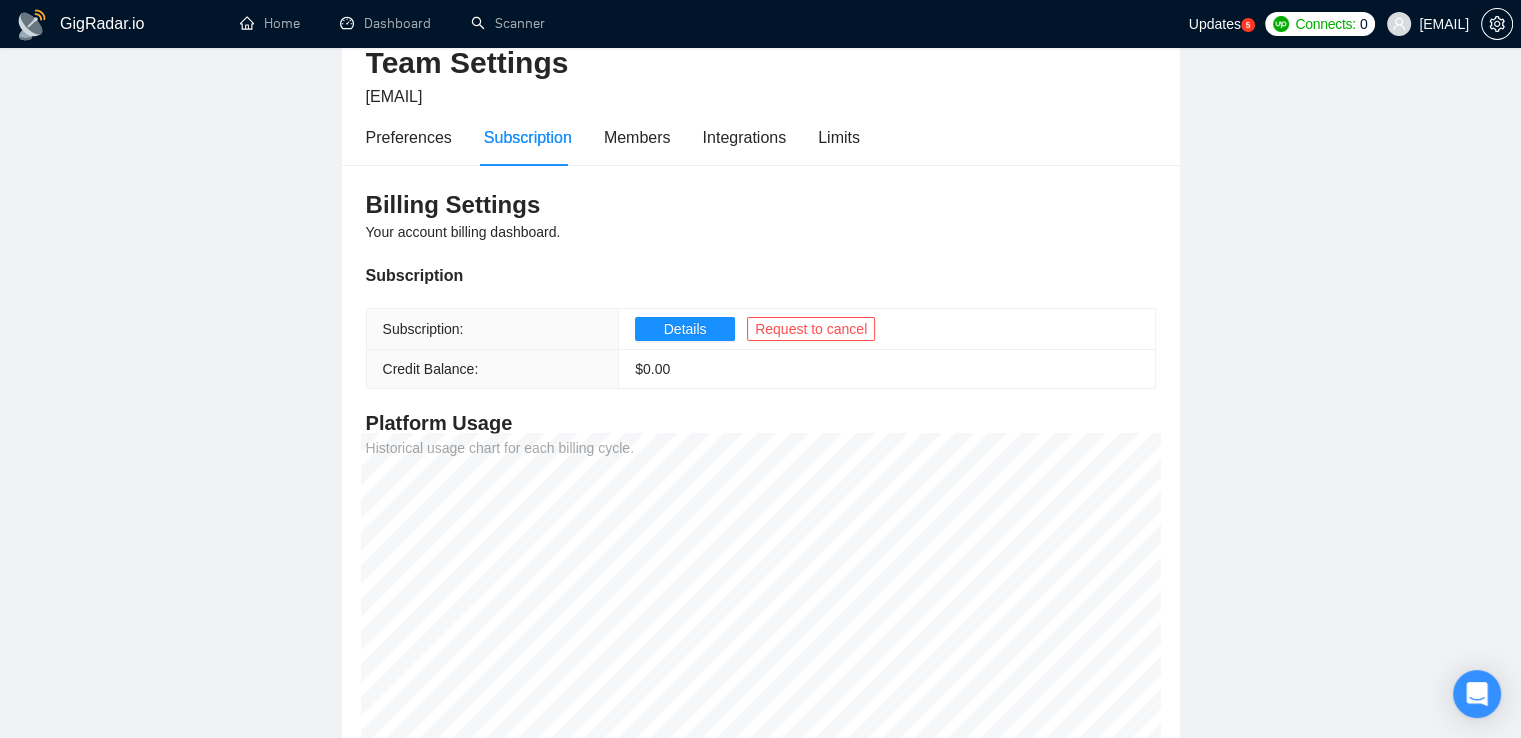 scroll, scrollTop: 0, scrollLeft: 0, axis: both 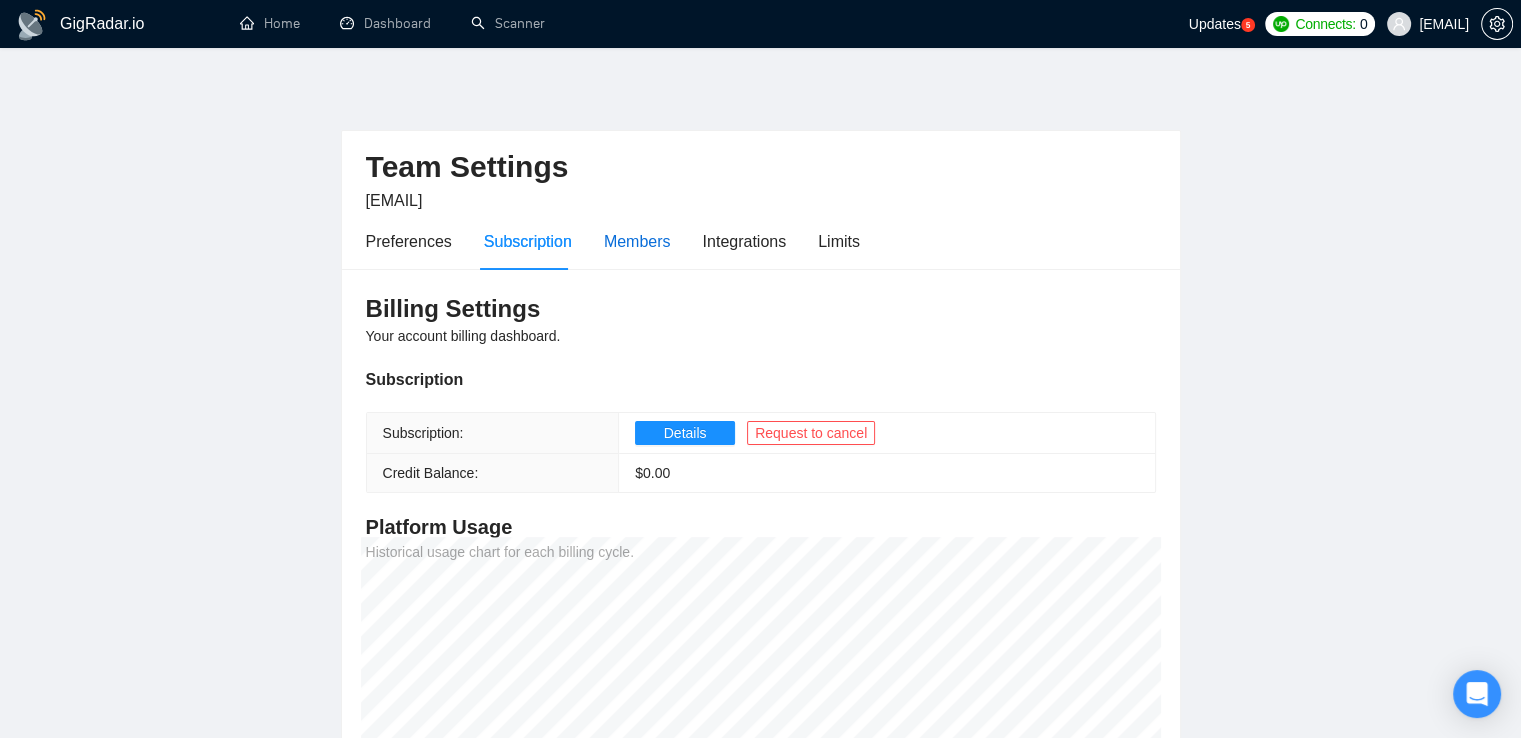 click on "Members" at bounding box center (637, 241) 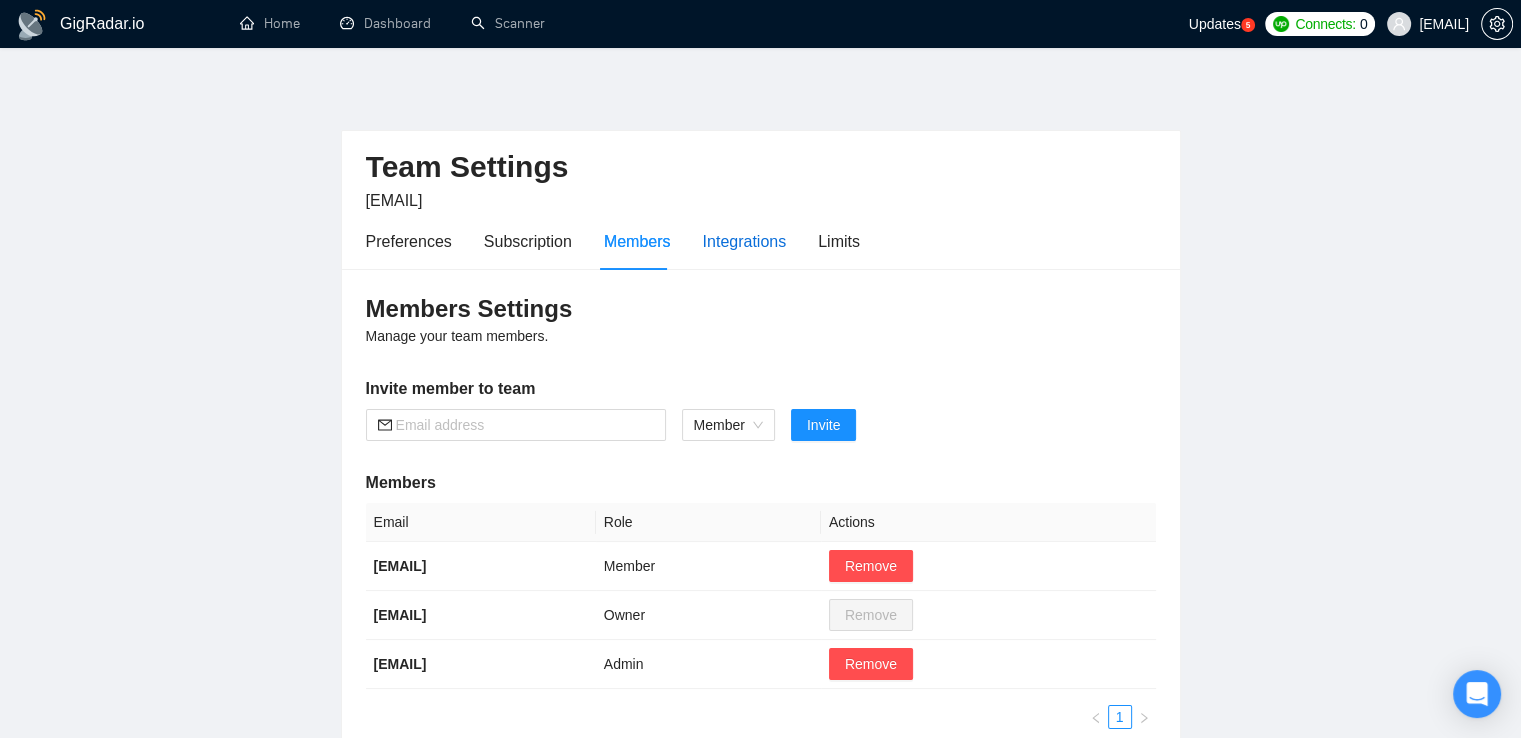 click on "Integrations" at bounding box center (745, 241) 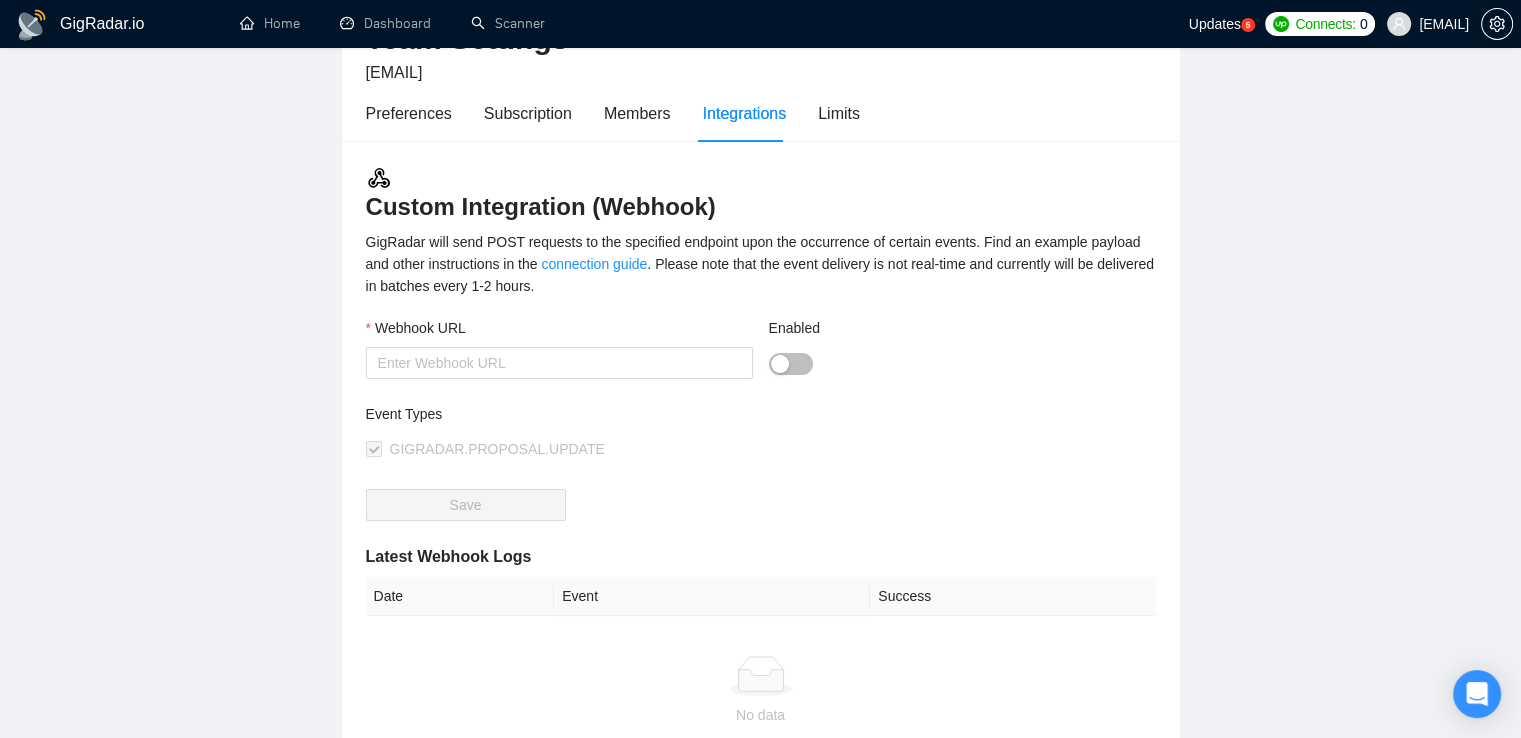 scroll, scrollTop: 0, scrollLeft: 0, axis: both 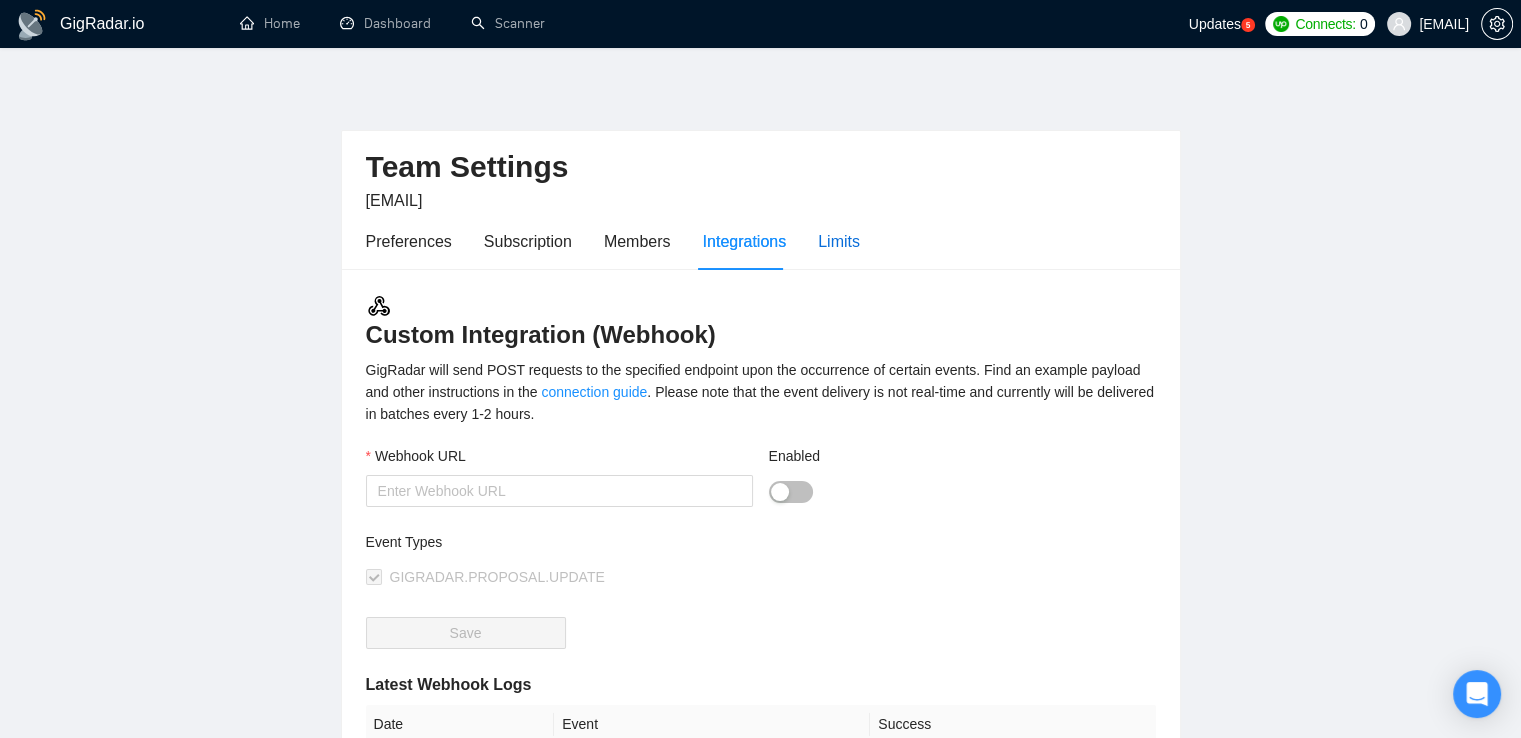 click on "Limits" at bounding box center (839, 241) 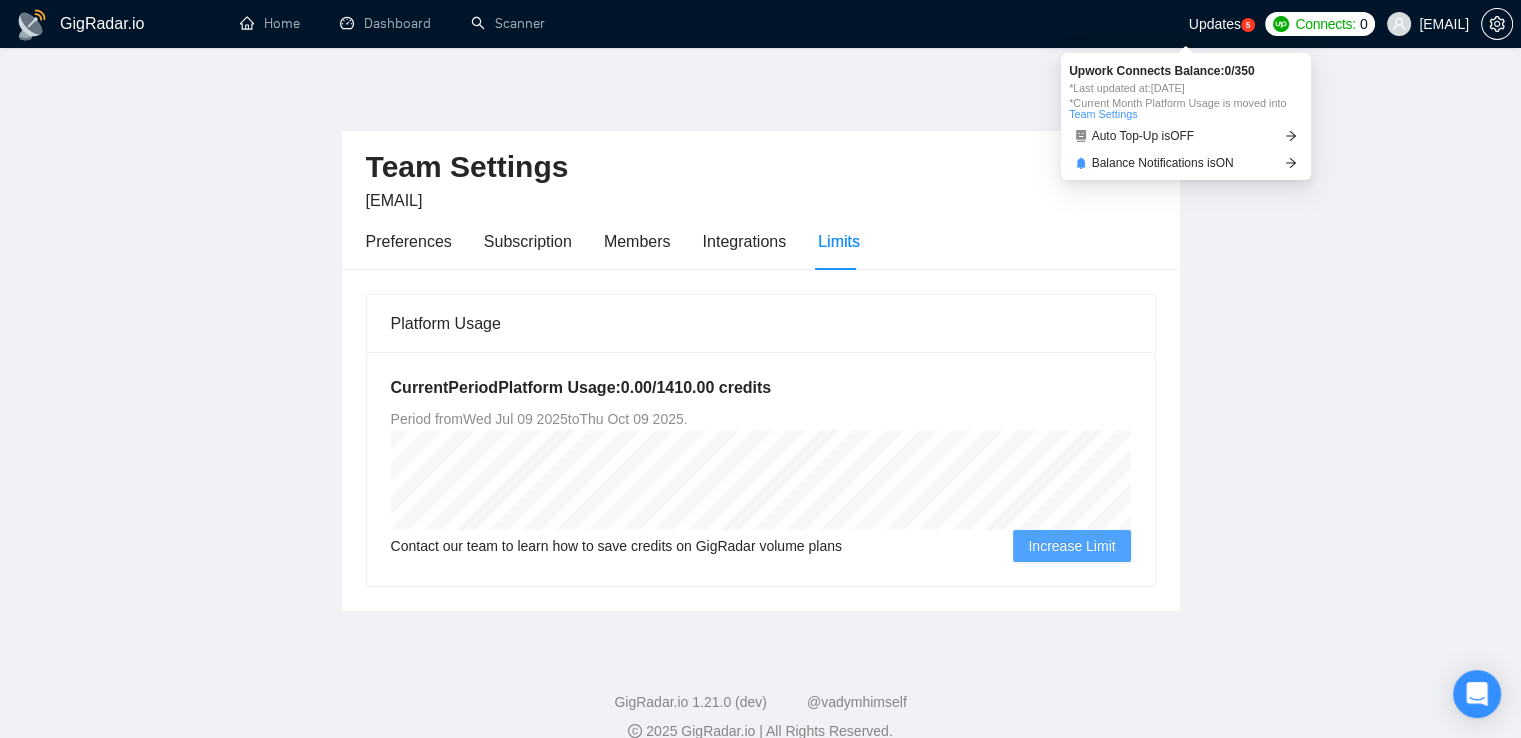 click on "Connects:" at bounding box center [1325, 24] 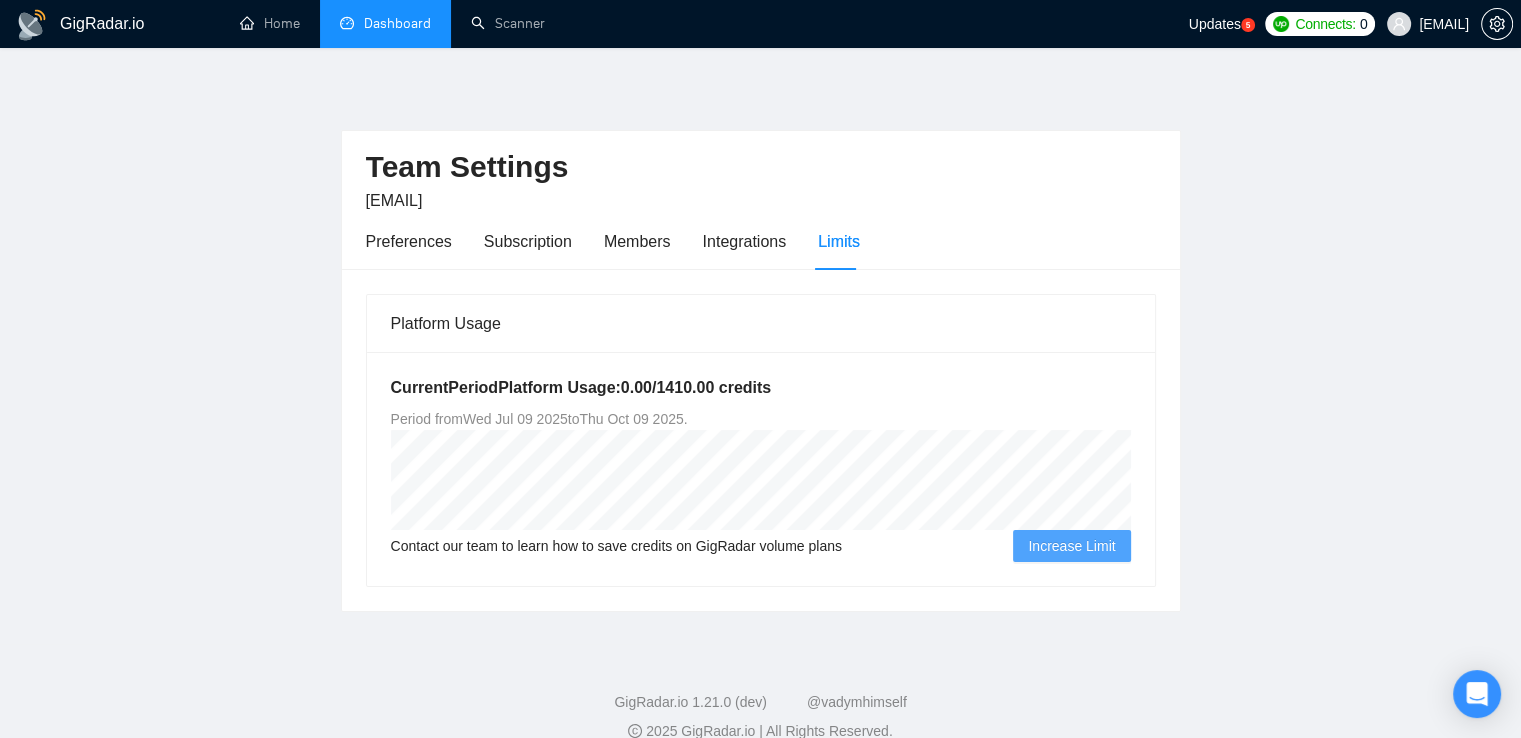 click on "Dashboard" at bounding box center [385, 23] 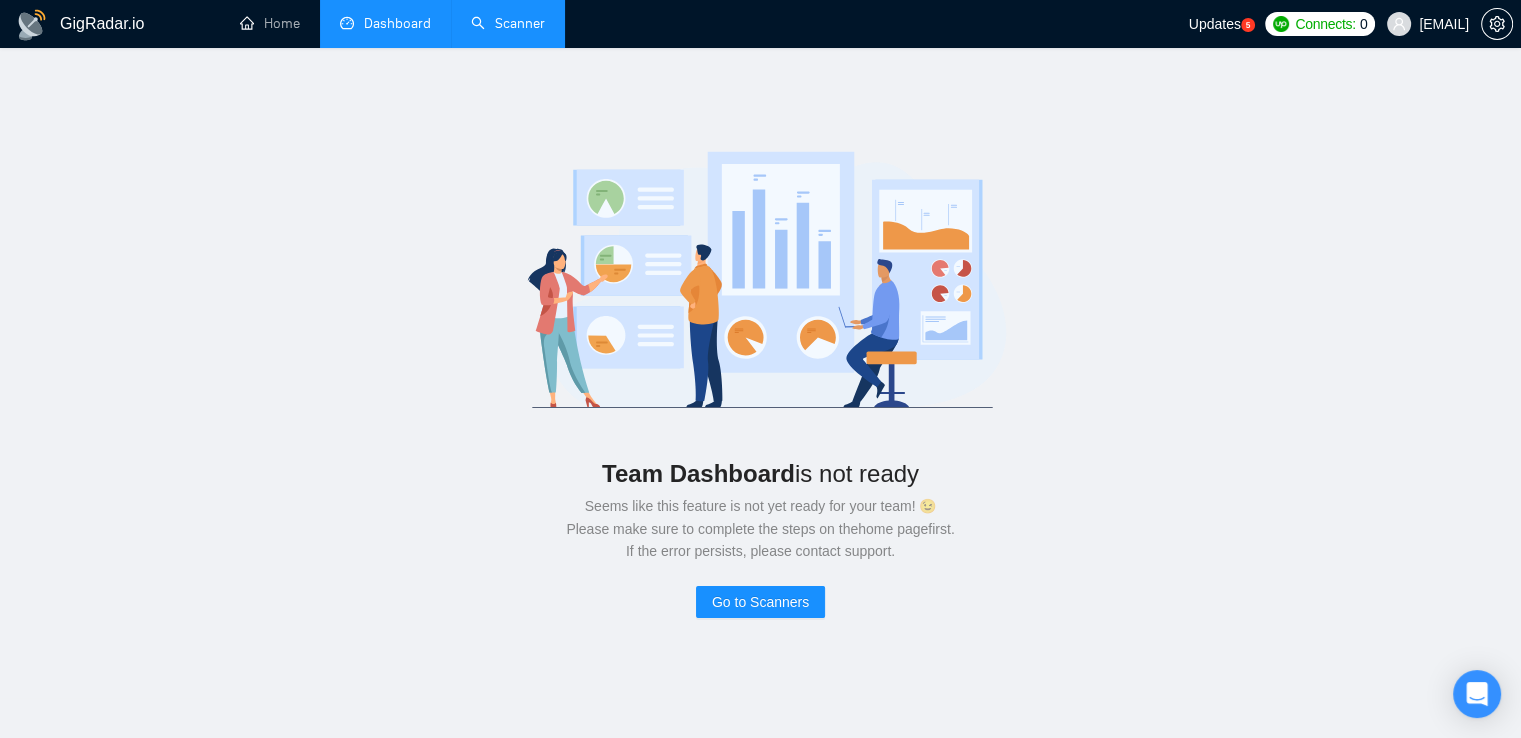 click on "Scanner" at bounding box center [508, 23] 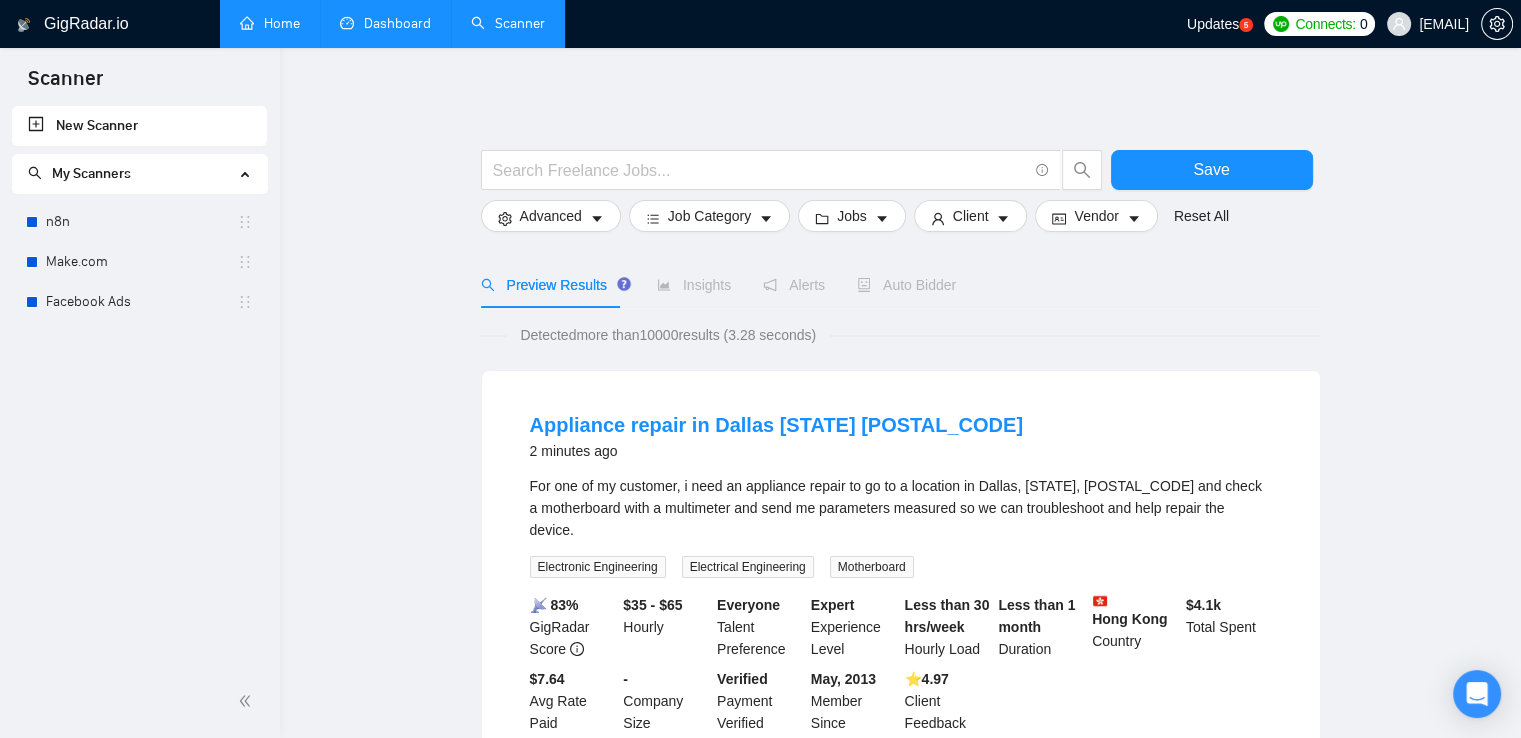 click on "Home" at bounding box center [270, 23] 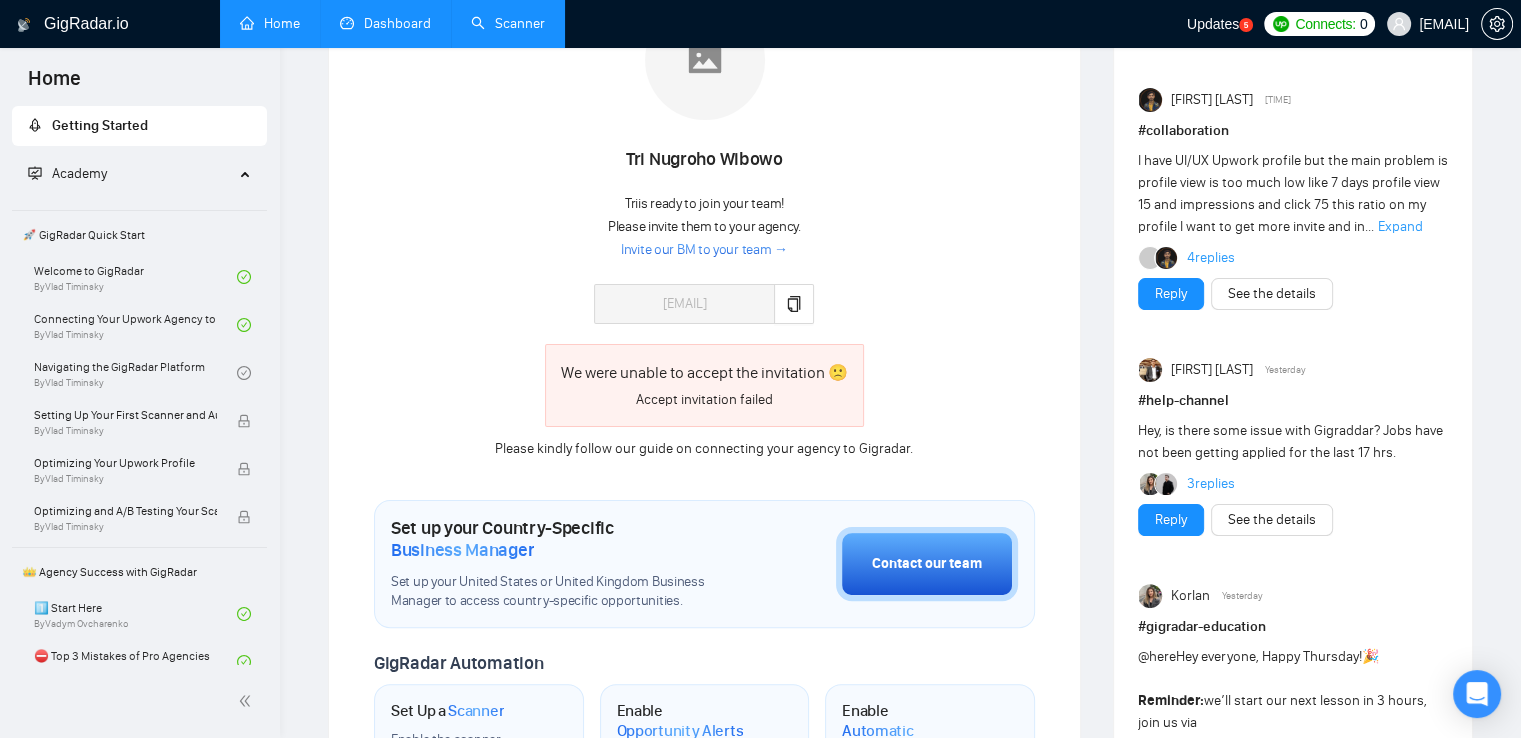 scroll, scrollTop: 100, scrollLeft: 0, axis: vertical 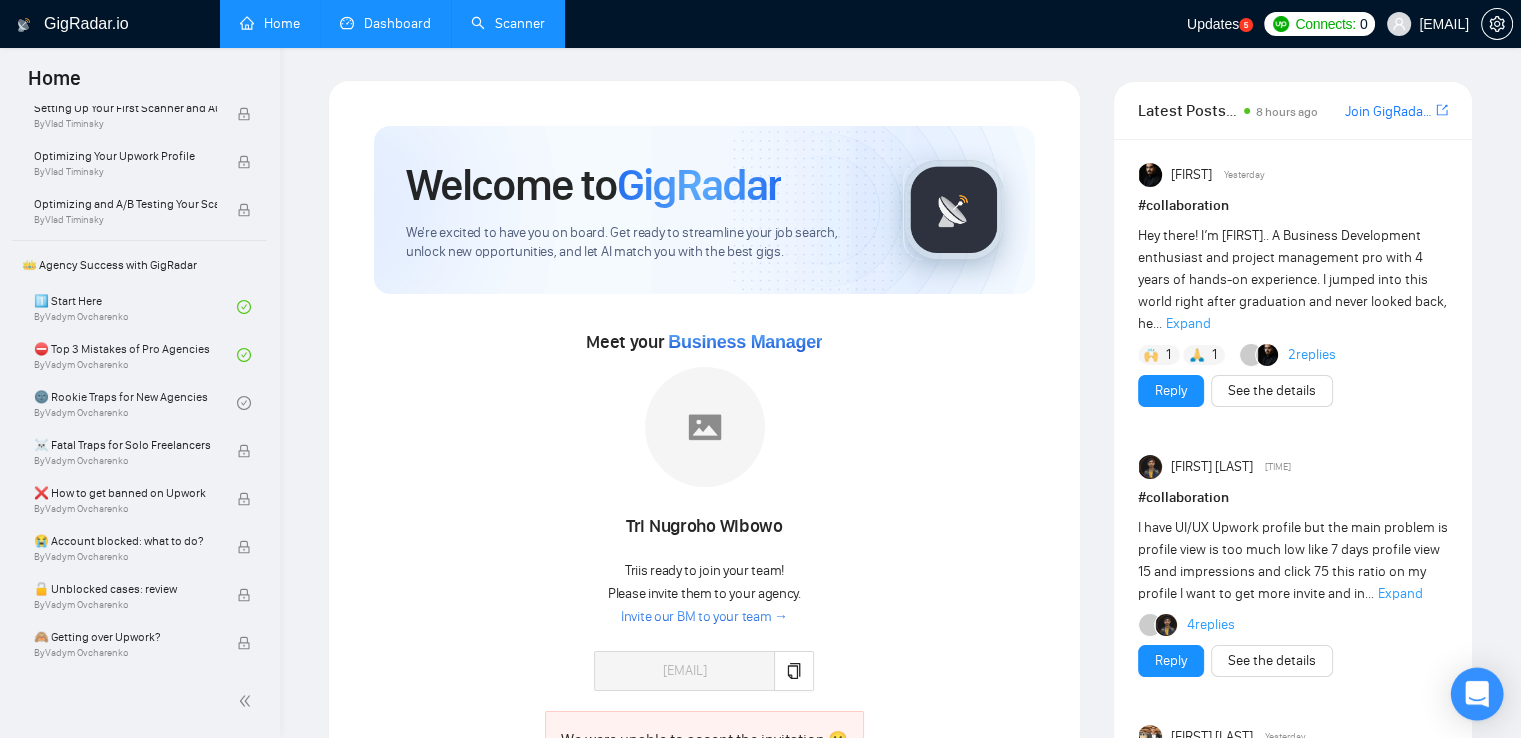 click at bounding box center [1477, 694] 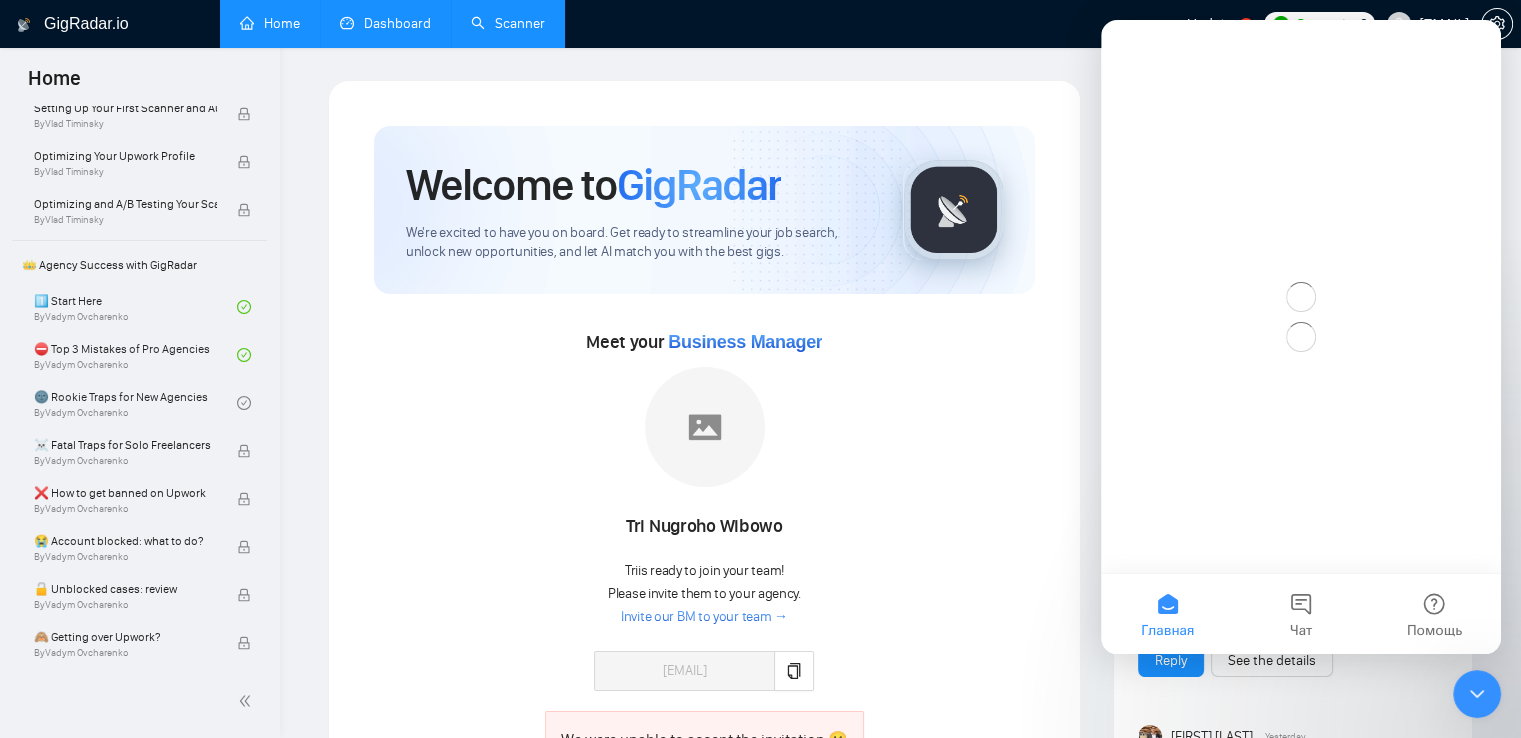 scroll, scrollTop: 0, scrollLeft: 0, axis: both 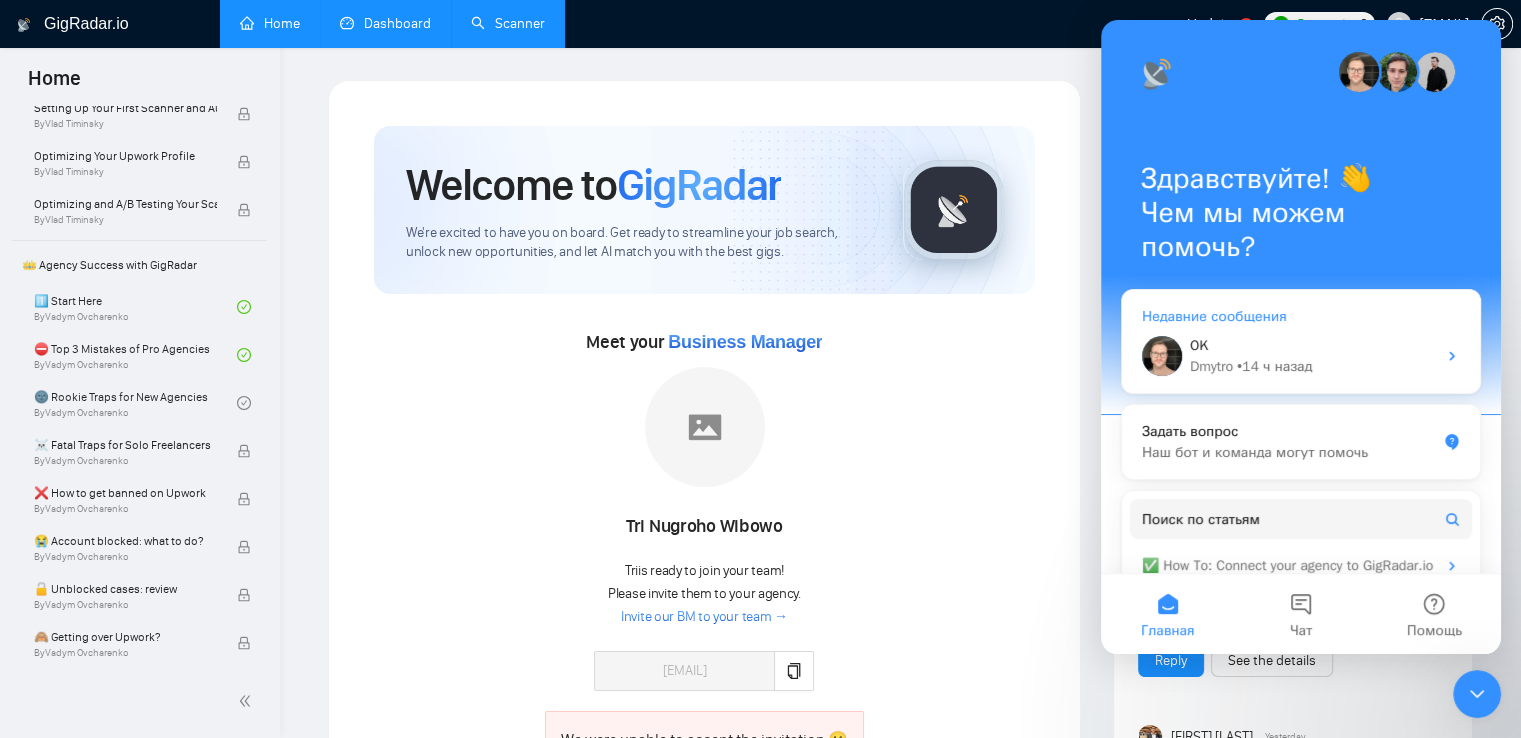 click on "Dmytro •  14 ч назад" at bounding box center (1313, 366) 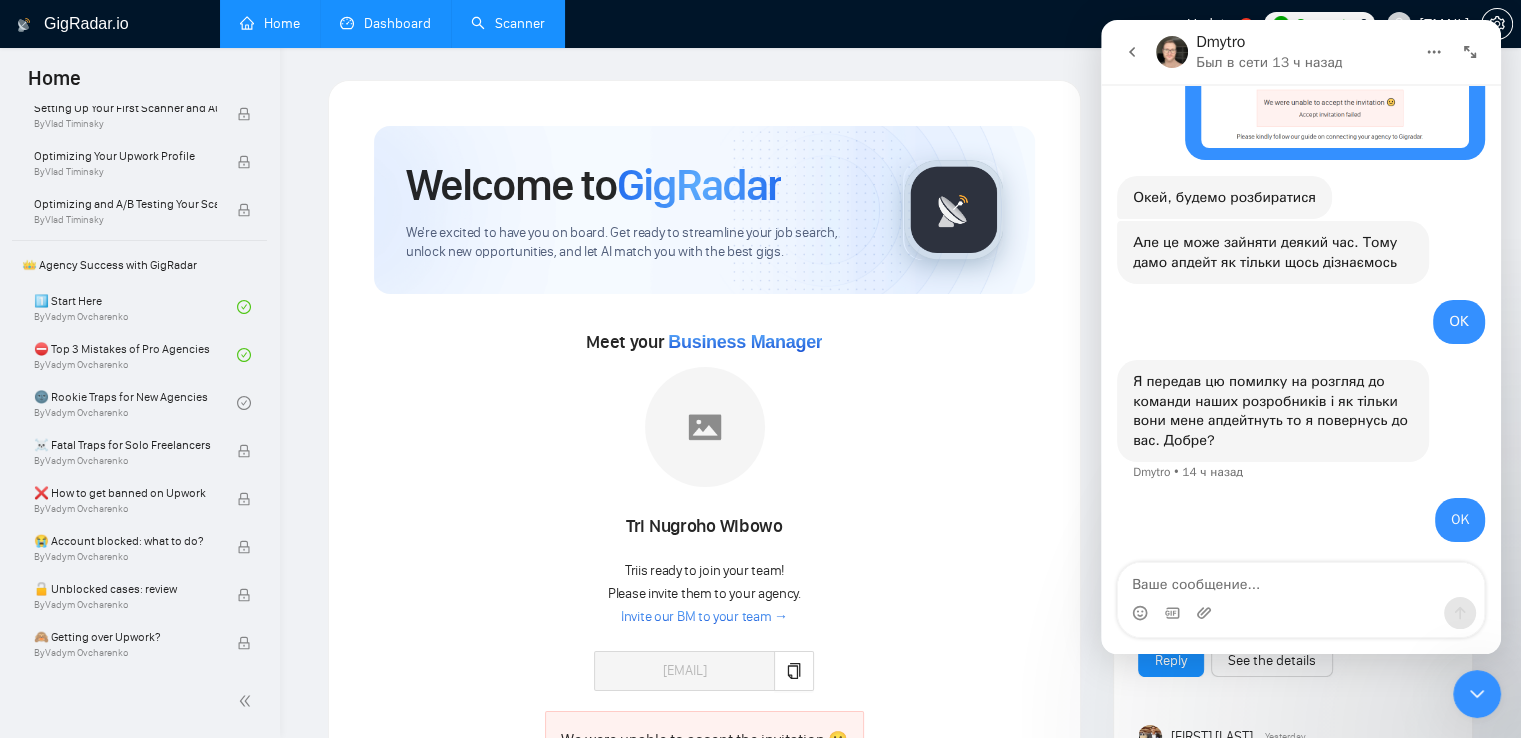 scroll, scrollTop: 4070, scrollLeft: 0, axis: vertical 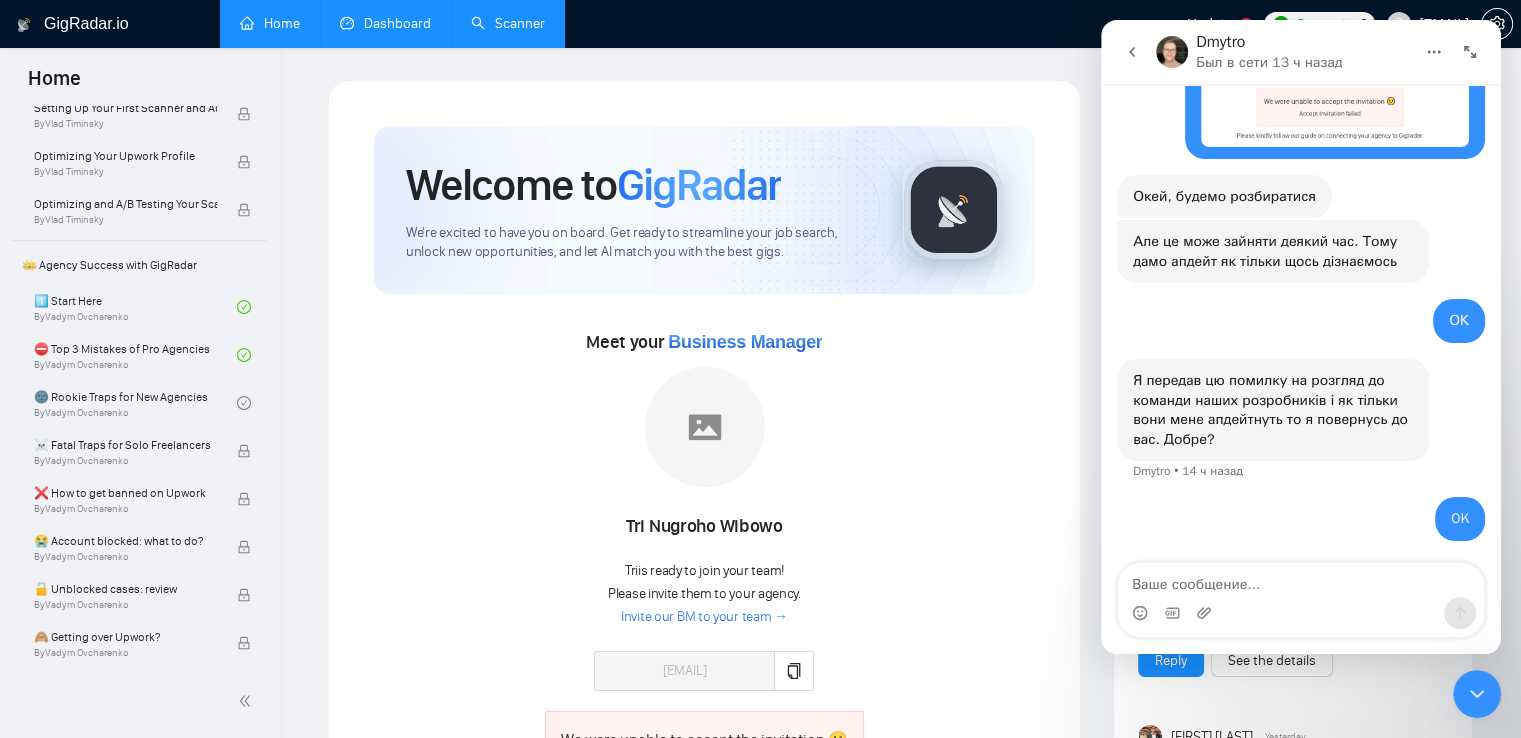 click on "GigRadar.io Home Dashboard Scanner Updates
5
Connects: 0 dm.shatokhin@99-minds.com Welcome to  GigRadar We're excited to have you on board. Get ready to streamline your job search, unlock new opportunities, and let AI match you with the best gigs. Meet your   Business Manager Tri   Nugroho Wibowo Tri  is ready to join your team! Please invite them to your agency. Invite our BM to your team → cristina.avatar@web.de We were unable to accept the invitation 🙁 Accept invitation failed Please kindly follow   our guide   on connecting your agency to Gigradar.   Set up your Country-Specific  Business Manager Set up your United States or United Kingdom Business Manager to access country-specific opportunities. Contact our team GigRadar Automation Set Up a   Scanner Enable the scanner for AI matching and real-time job alerts. Enable   Opportunity Alerts Keep updated on top matches and new jobs. Enable   Automatic Proposal Send Never miss any opportunities." at bounding box center (900, 1016) 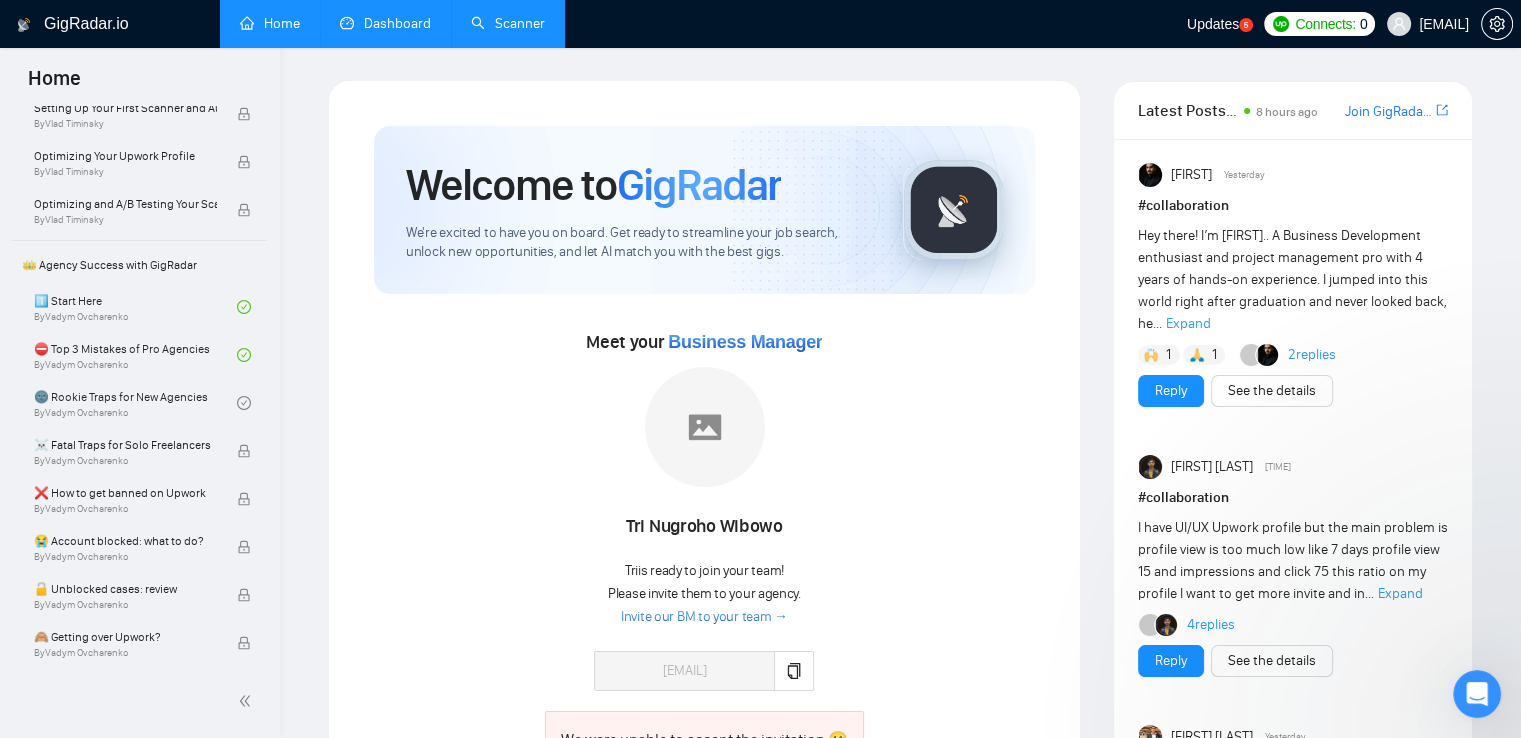 scroll, scrollTop: 0, scrollLeft: 0, axis: both 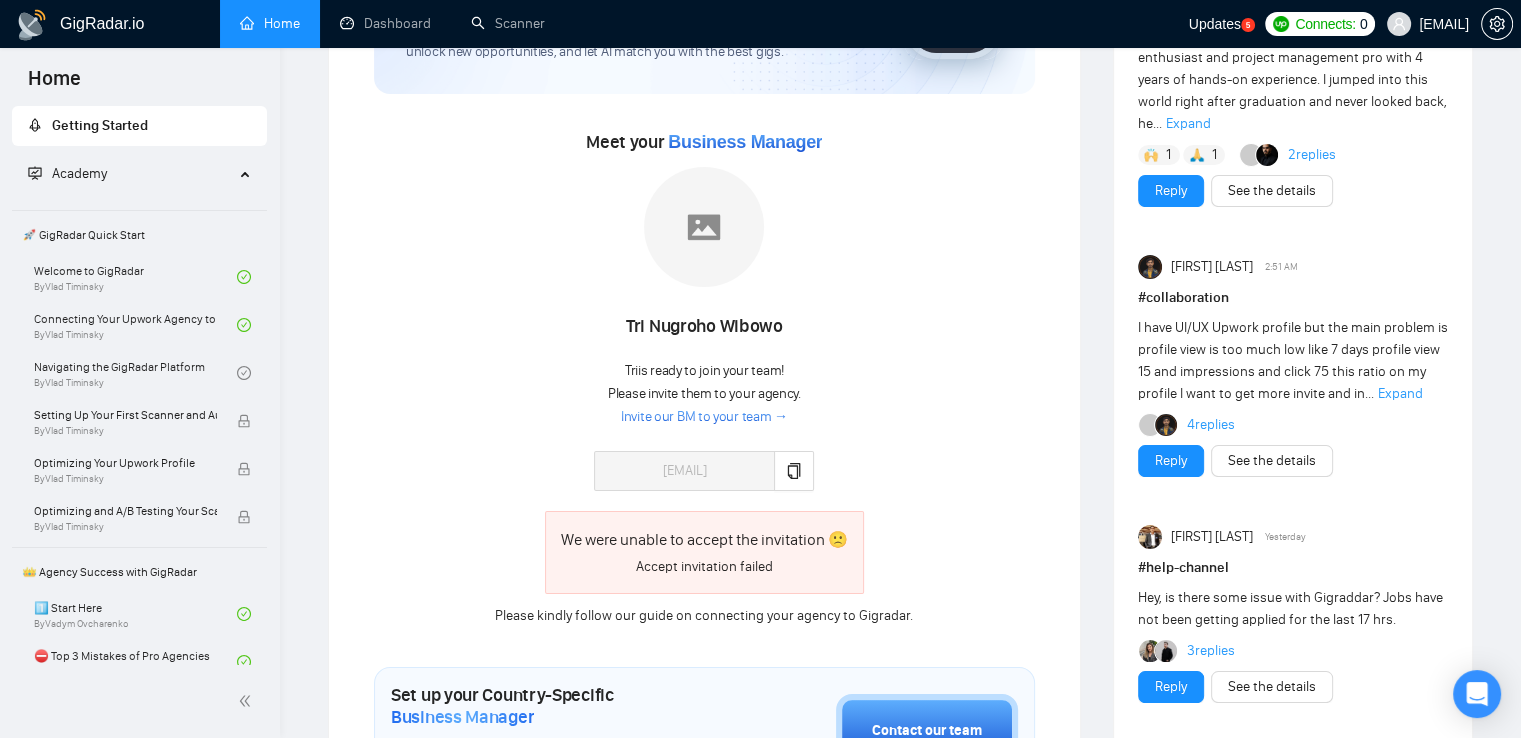 click on "Updates" at bounding box center [1215, 24] 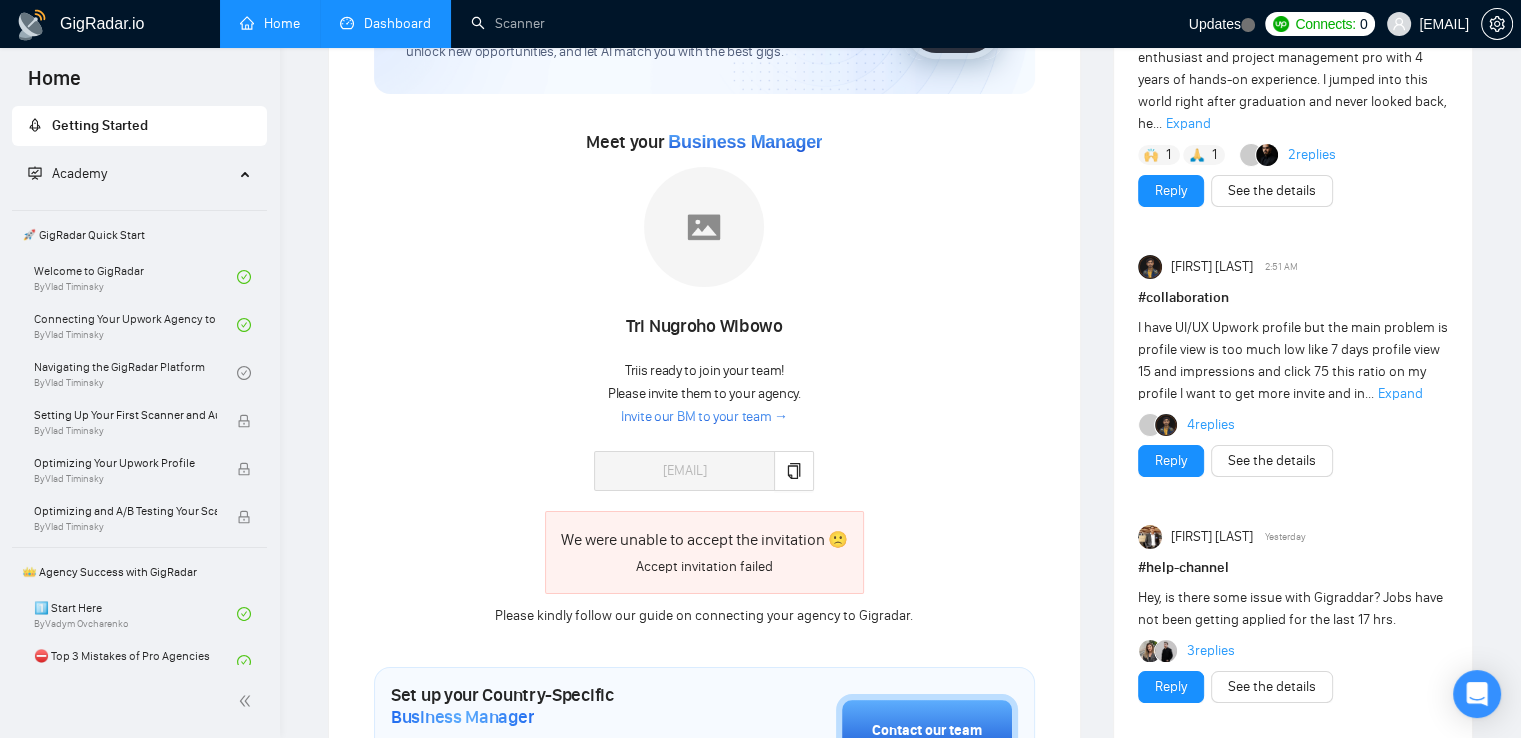 click on "Dashboard" at bounding box center (385, 23) 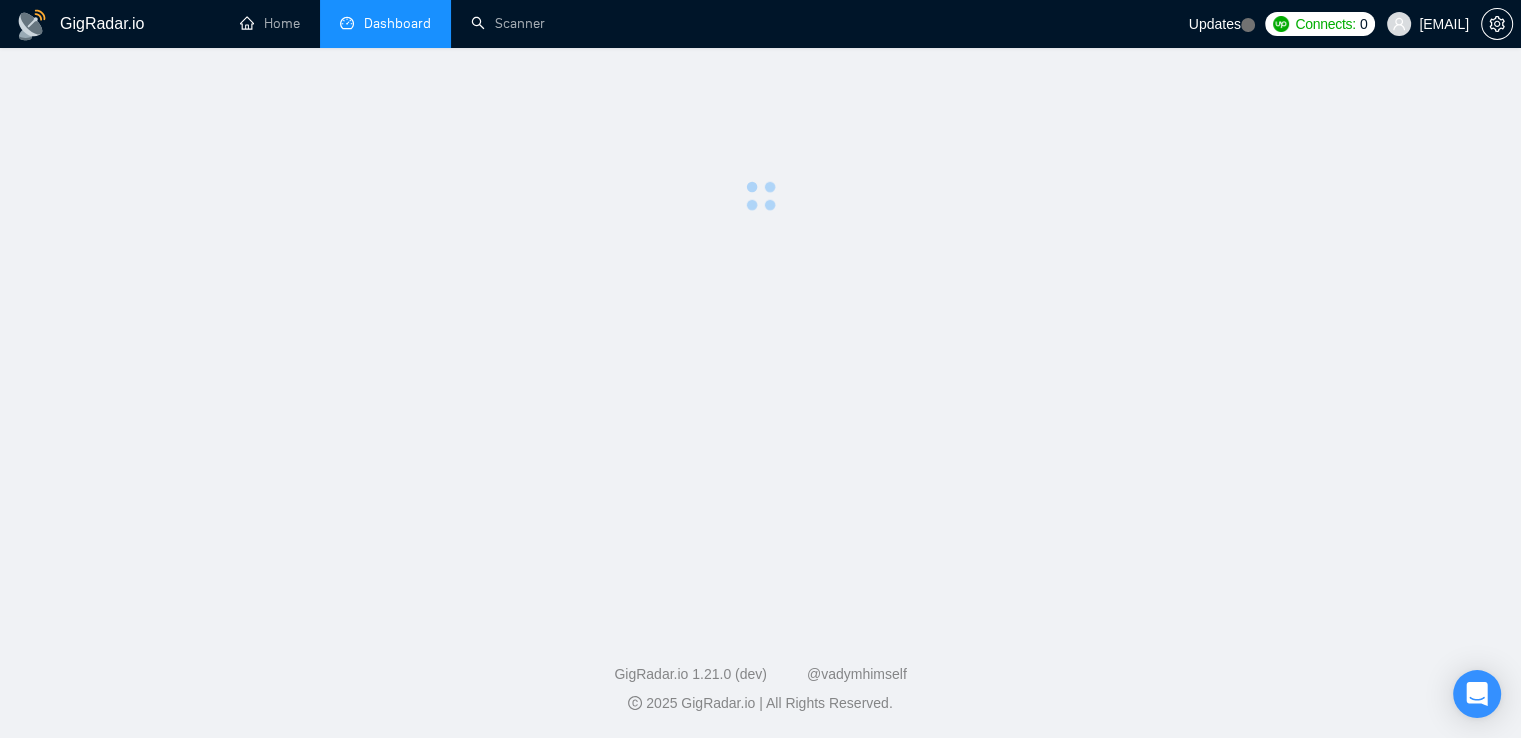scroll, scrollTop: 0, scrollLeft: 0, axis: both 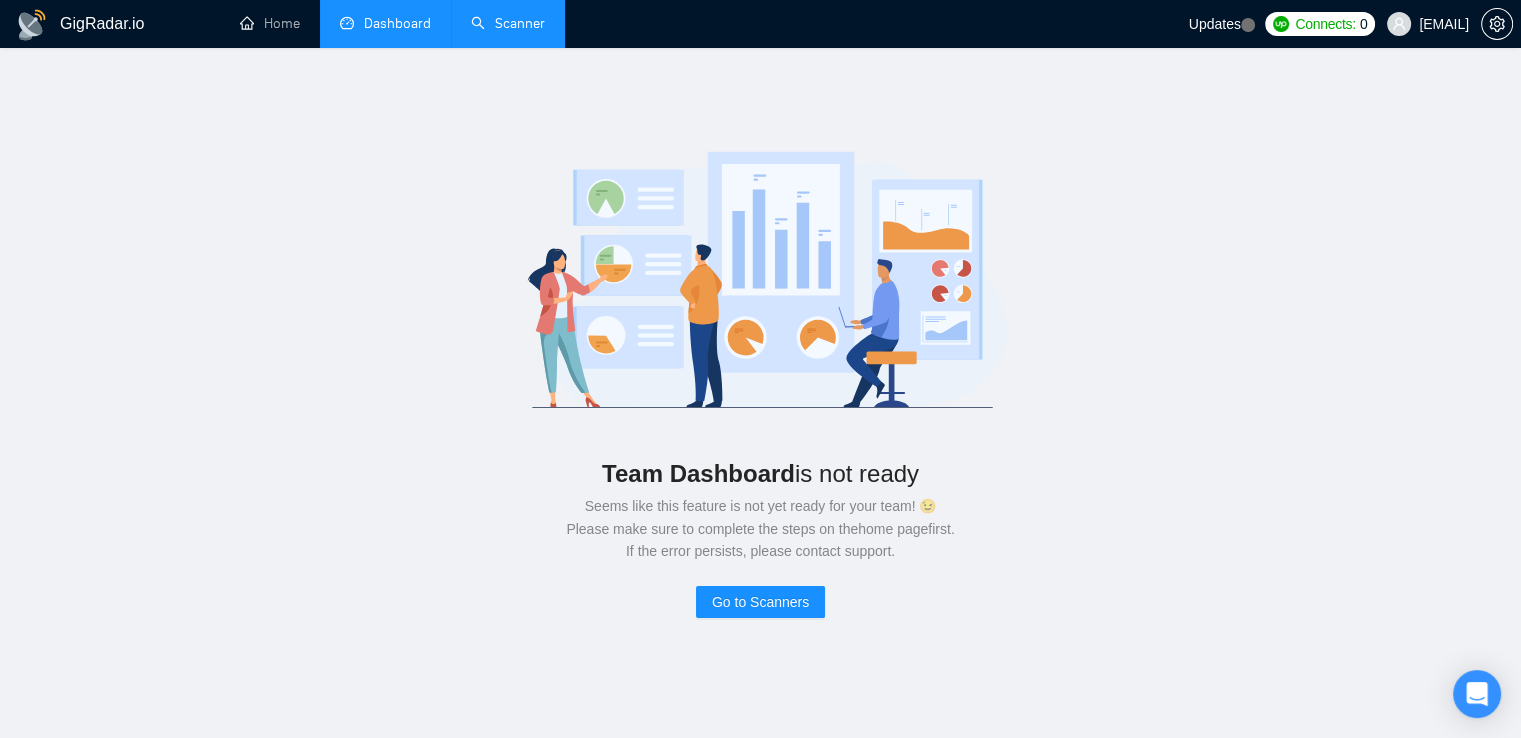click on "Scanner" at bounding box center [508, 23] 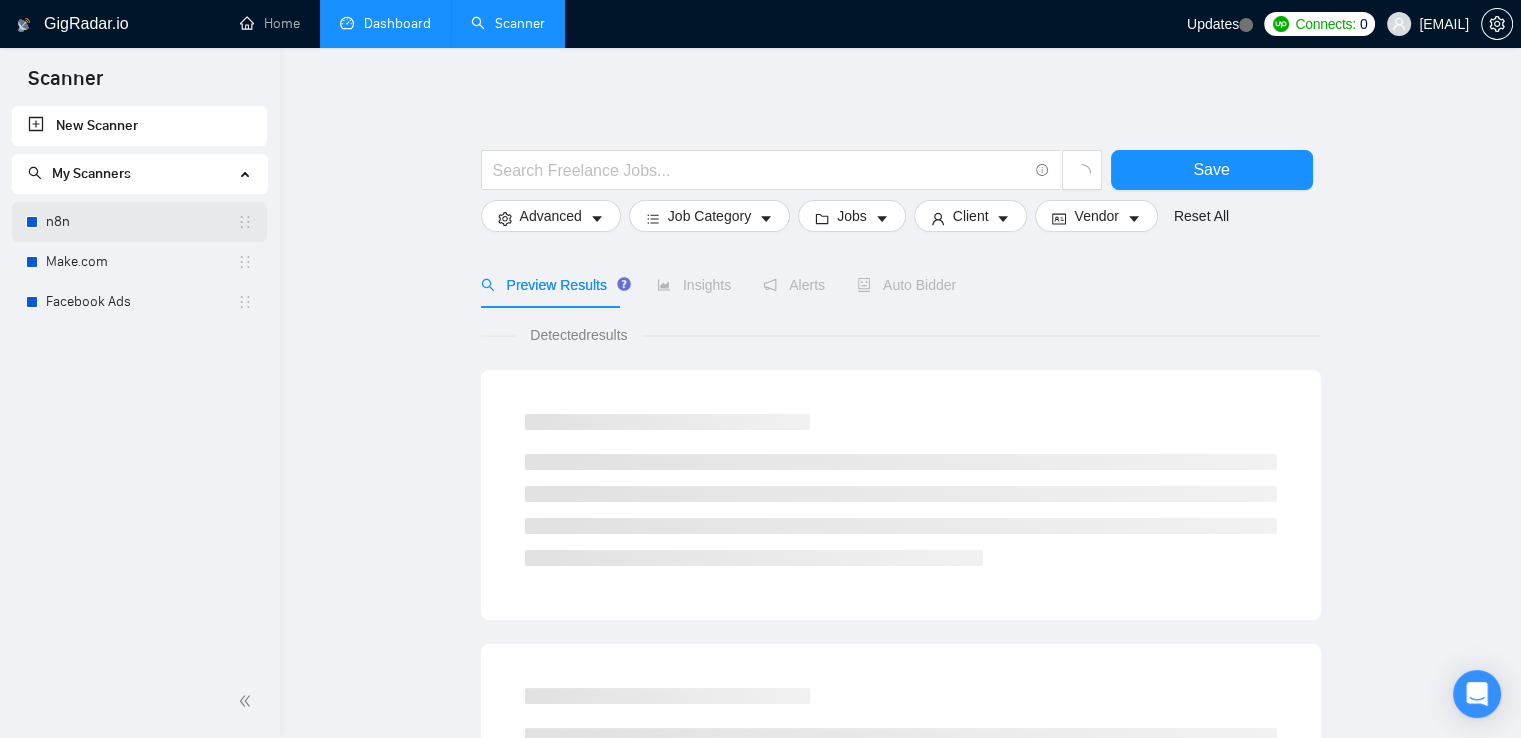 click on "n8n" at bounding box center [141, 222] 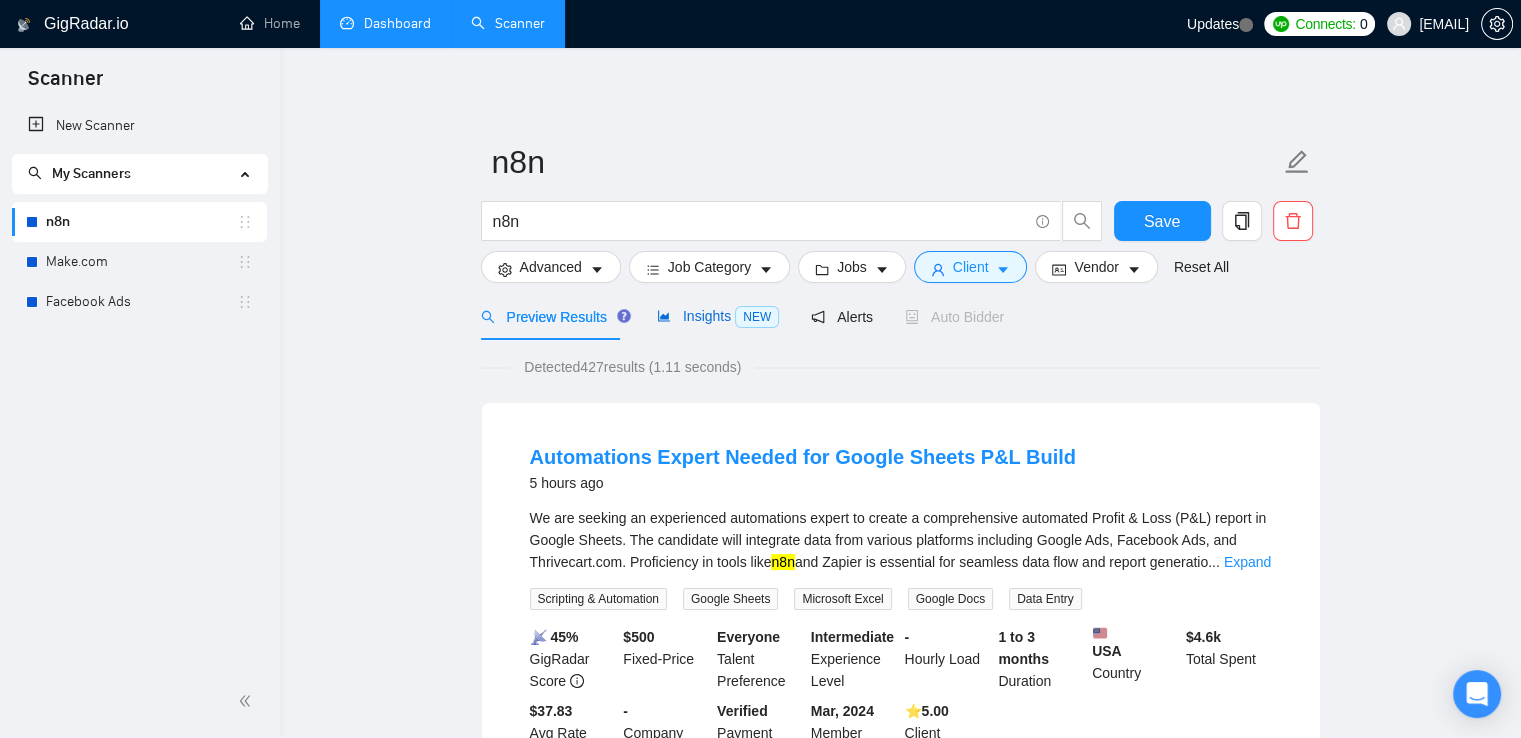 click on "Insights NEW" at bounding box center [718, 316] 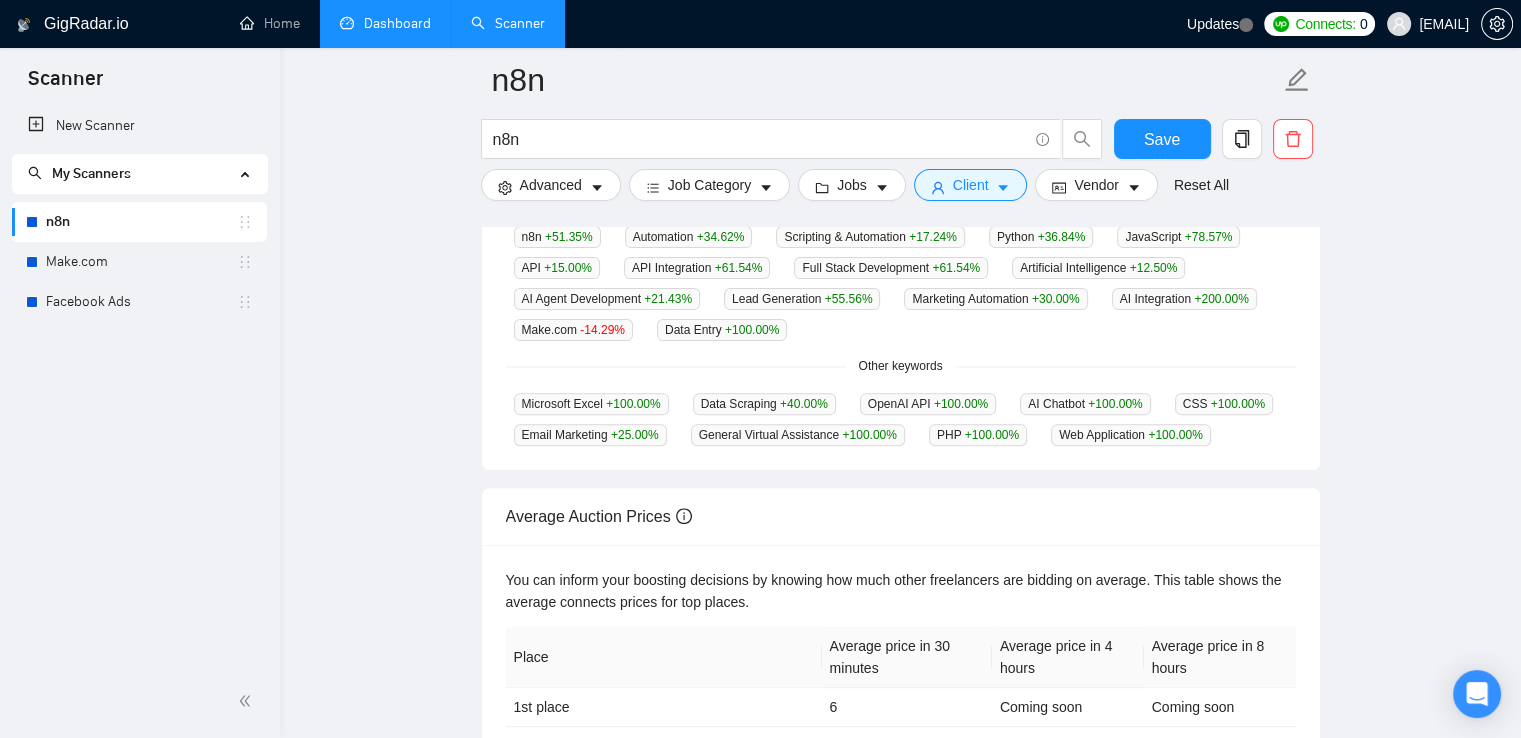 scroll, scrollTop: 552, scrollLeft: 0, axis: vertical 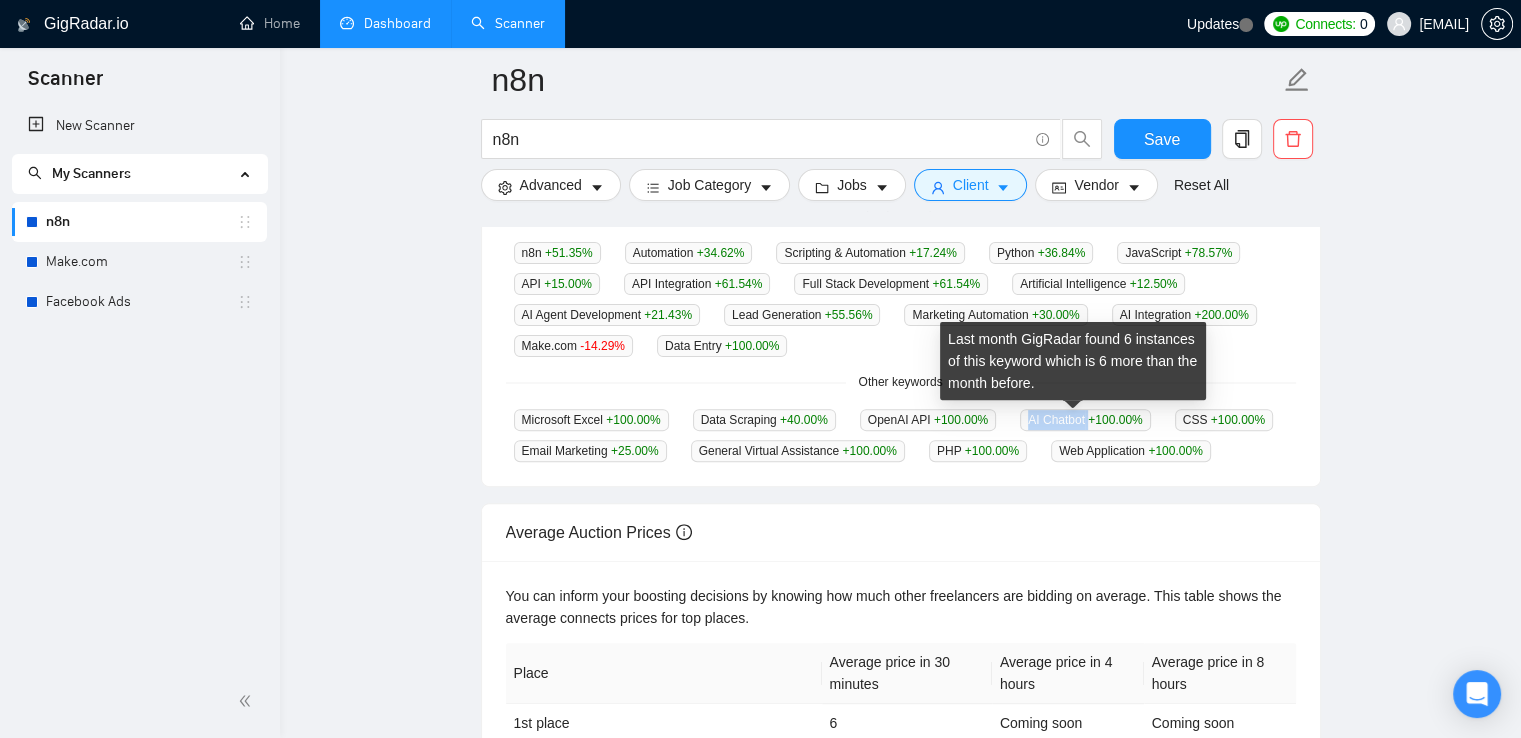 drag, startPoint x: 1017, startPoint y: 420, endPoint x: 1077, endPoint y: 422, distance: 60.033325 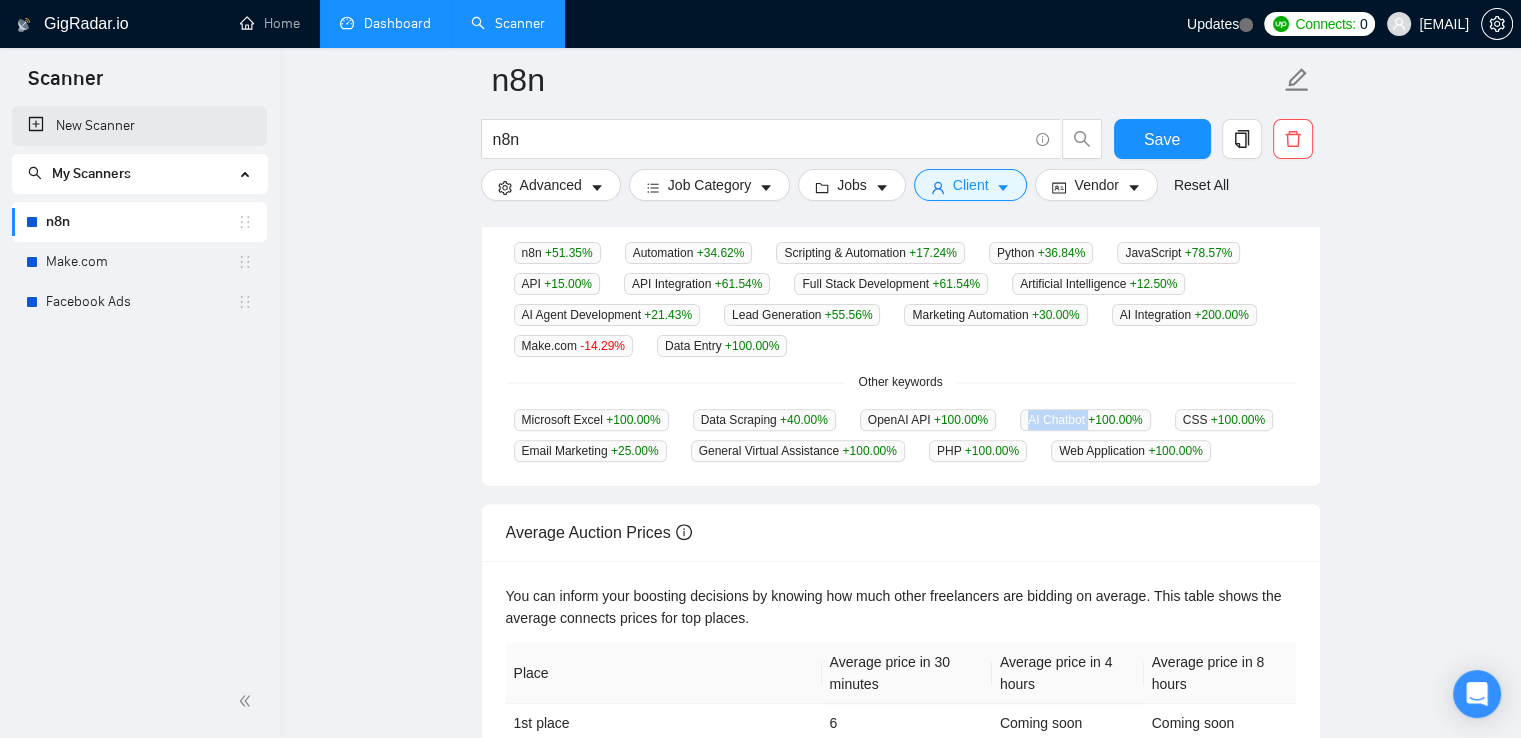click on "New Scanner" at bounding box center (139, 126) 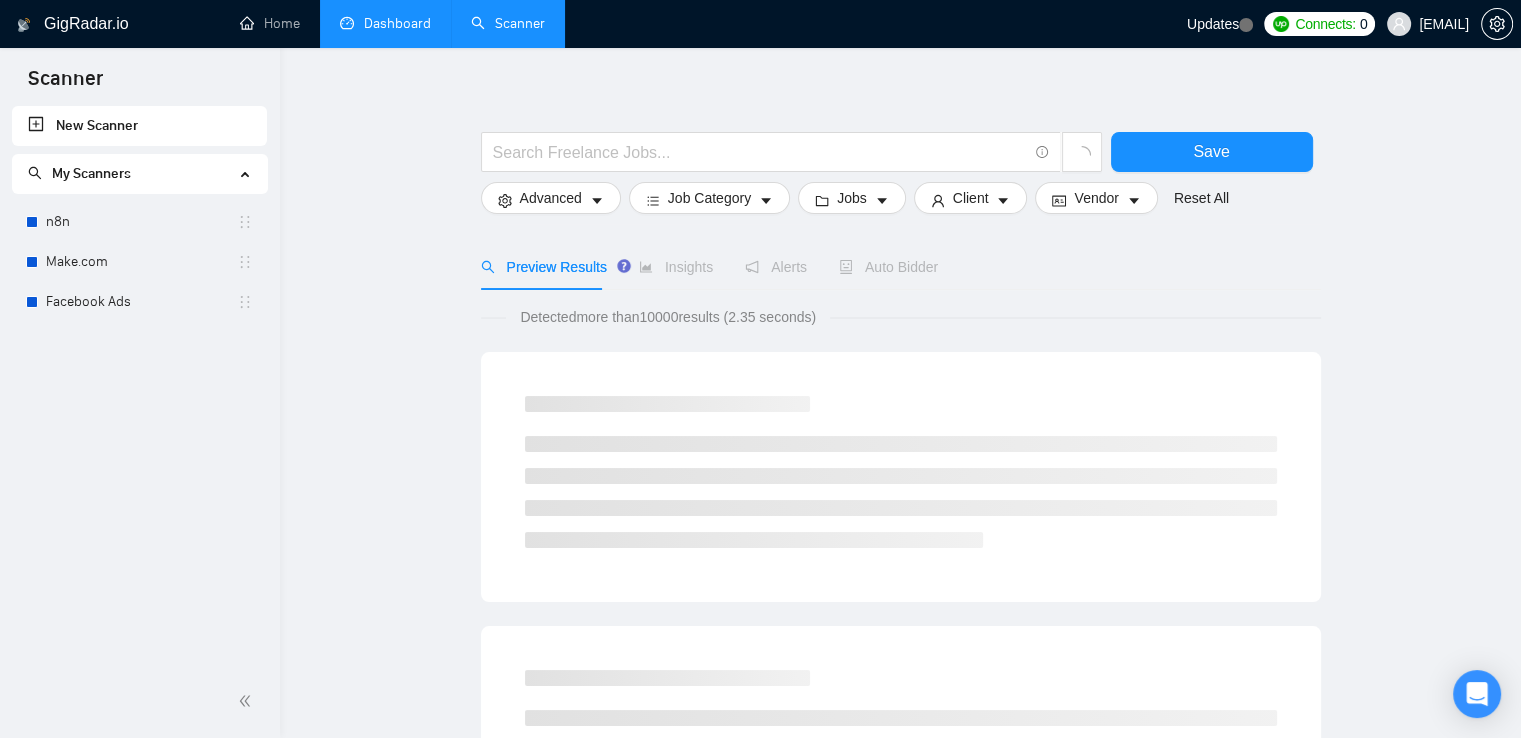 scroll, scrollTop: 0, scrollLeft: 0, axis: both 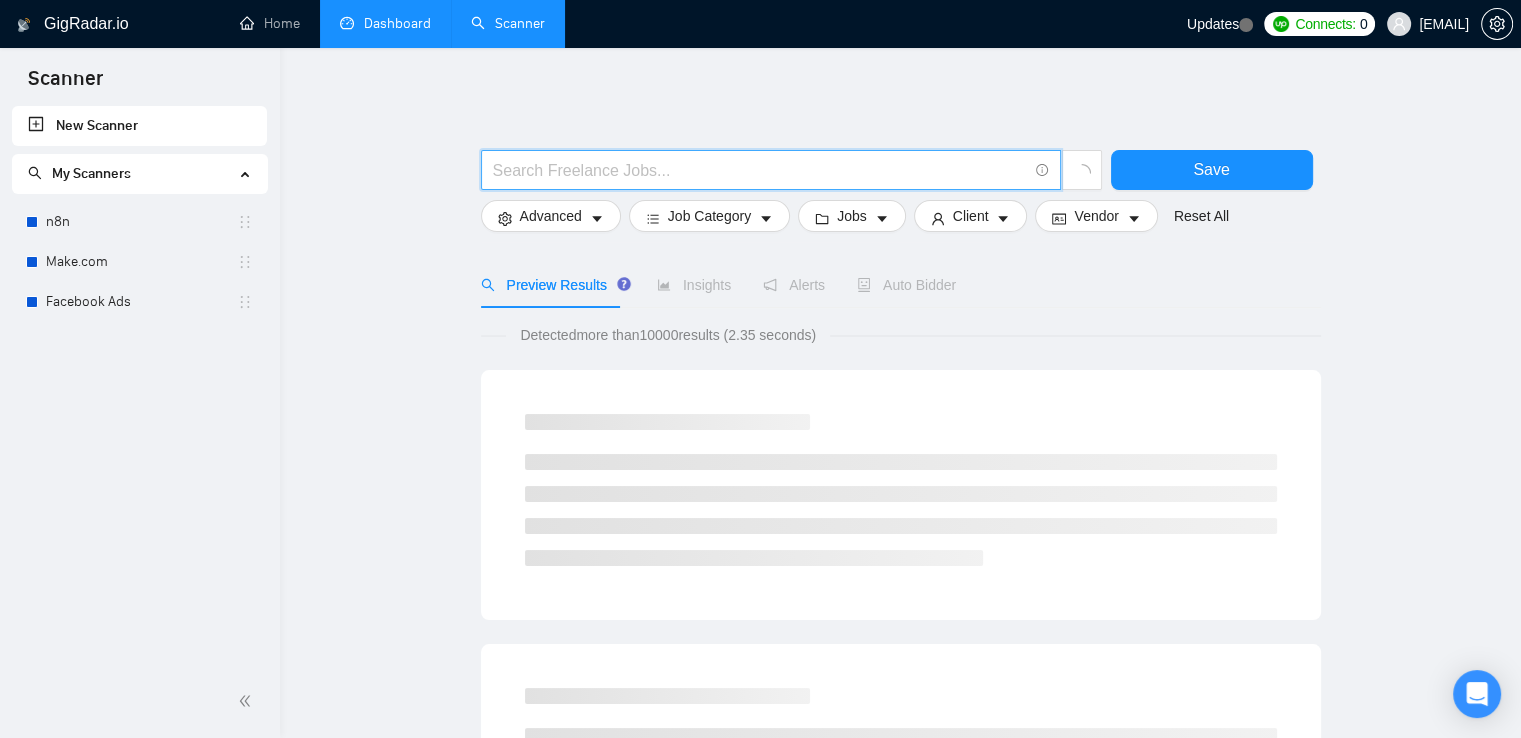 paste on "AI Chatbot" 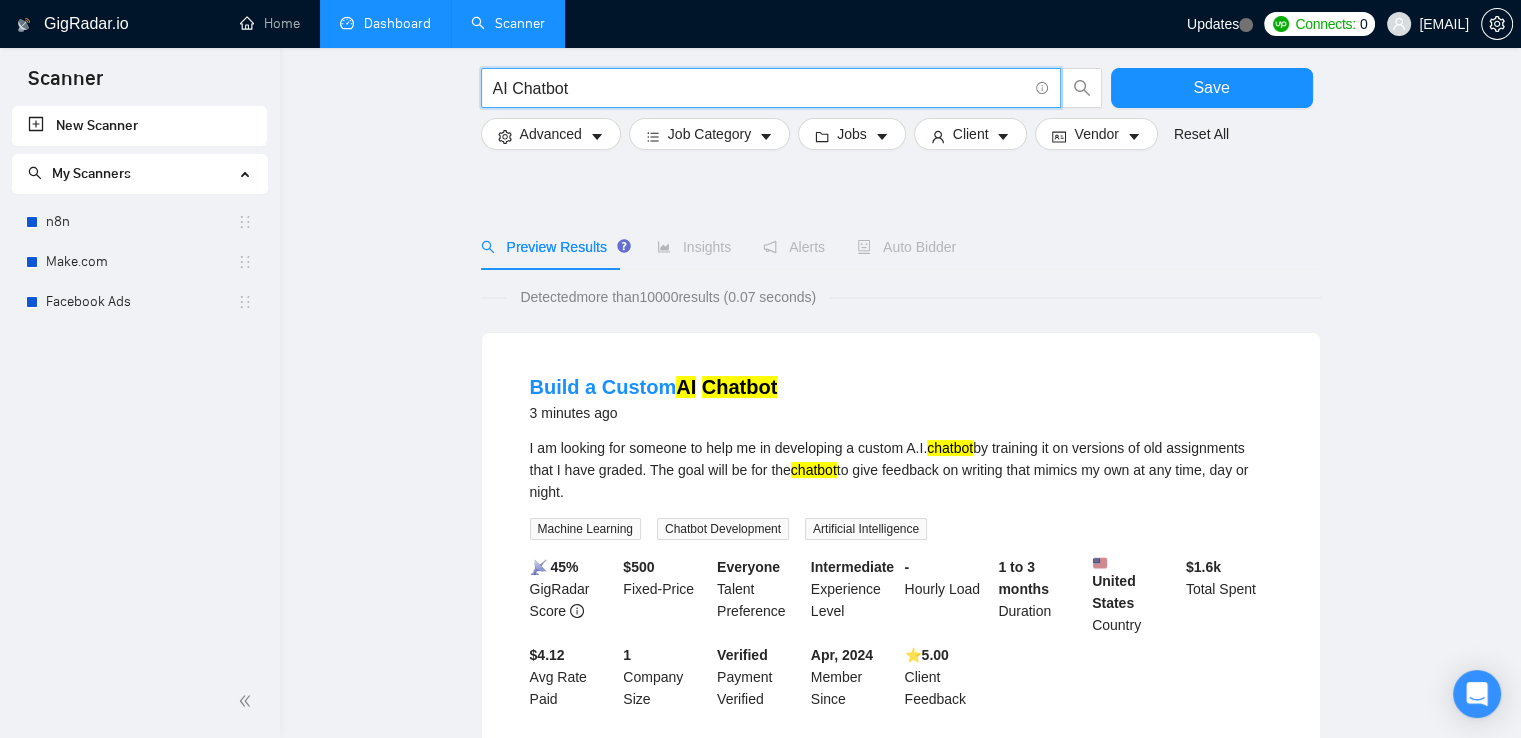 scroll, scrollTop: 200, scrollLeft: 0, axis: vertical 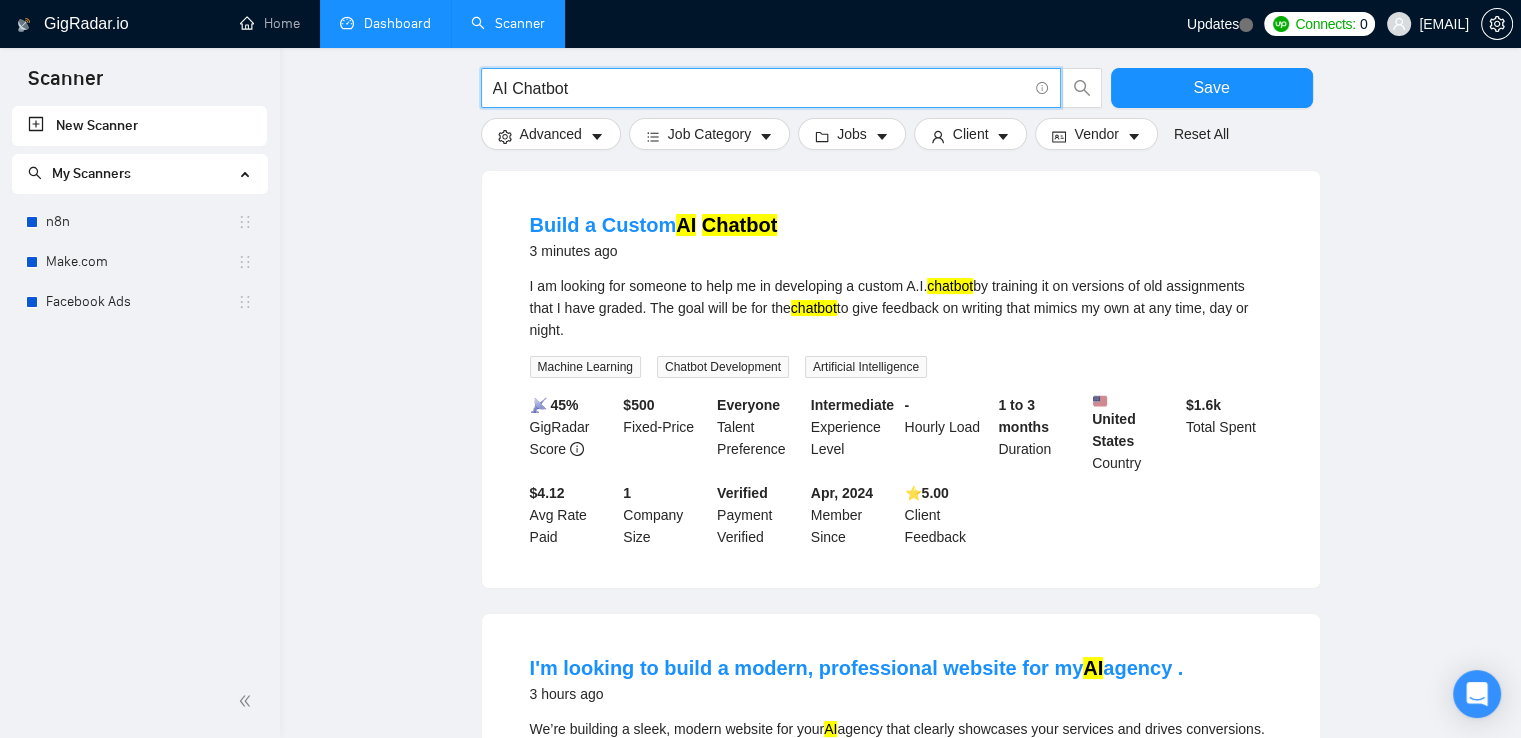 type on "AI Chatbot" 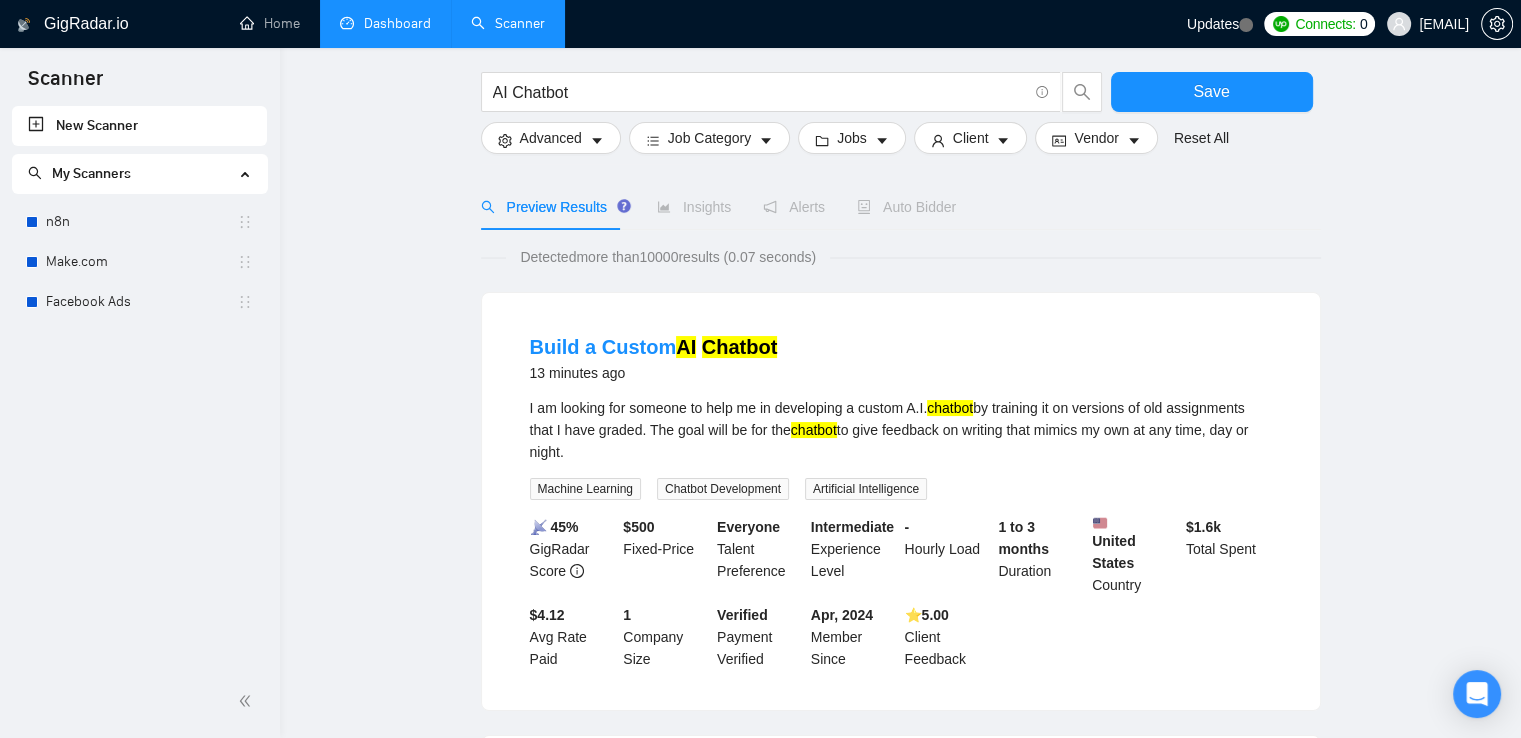 scroll, scrollTop: 0, scrollLeft: 0, axis: both 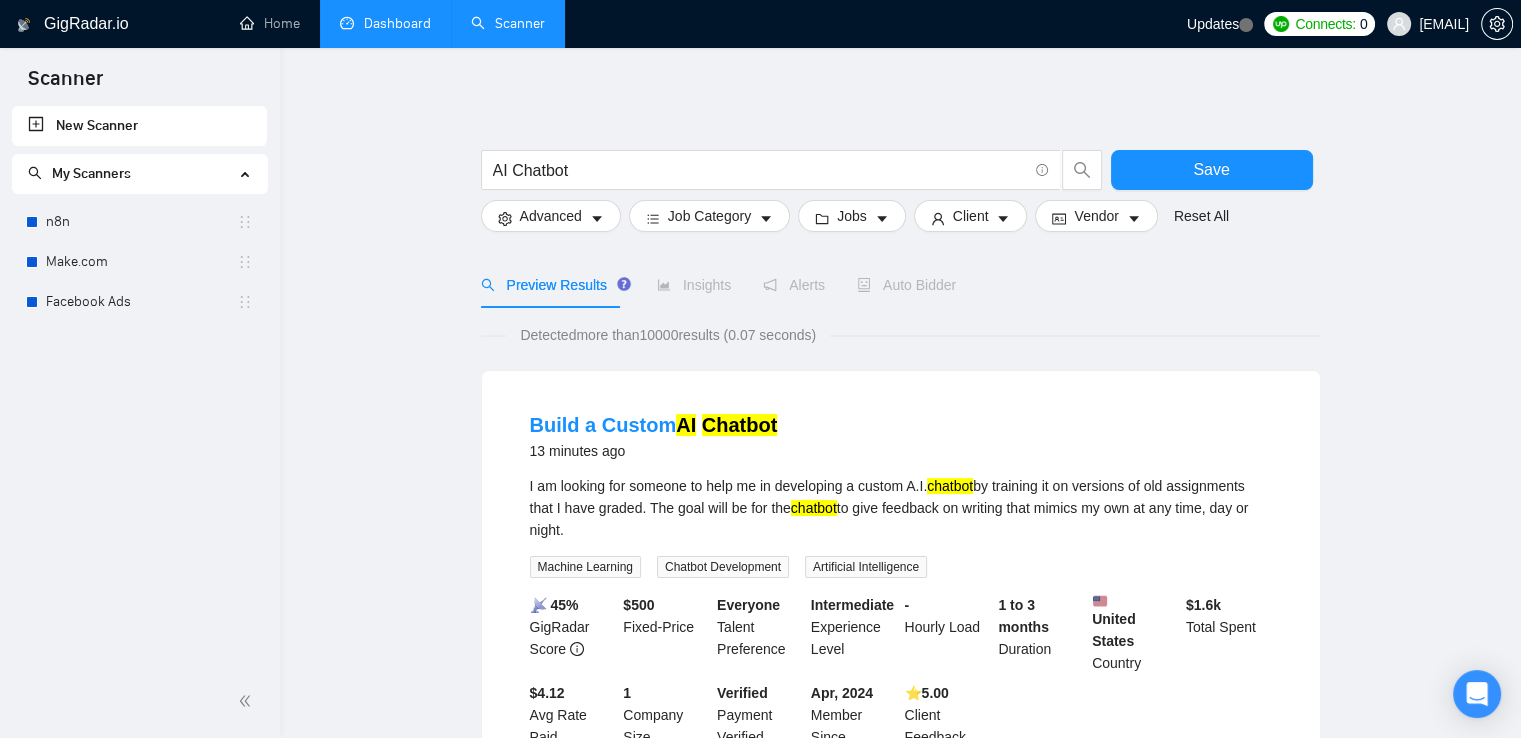 click on "Dashboard" at bounding box center [385, 23] 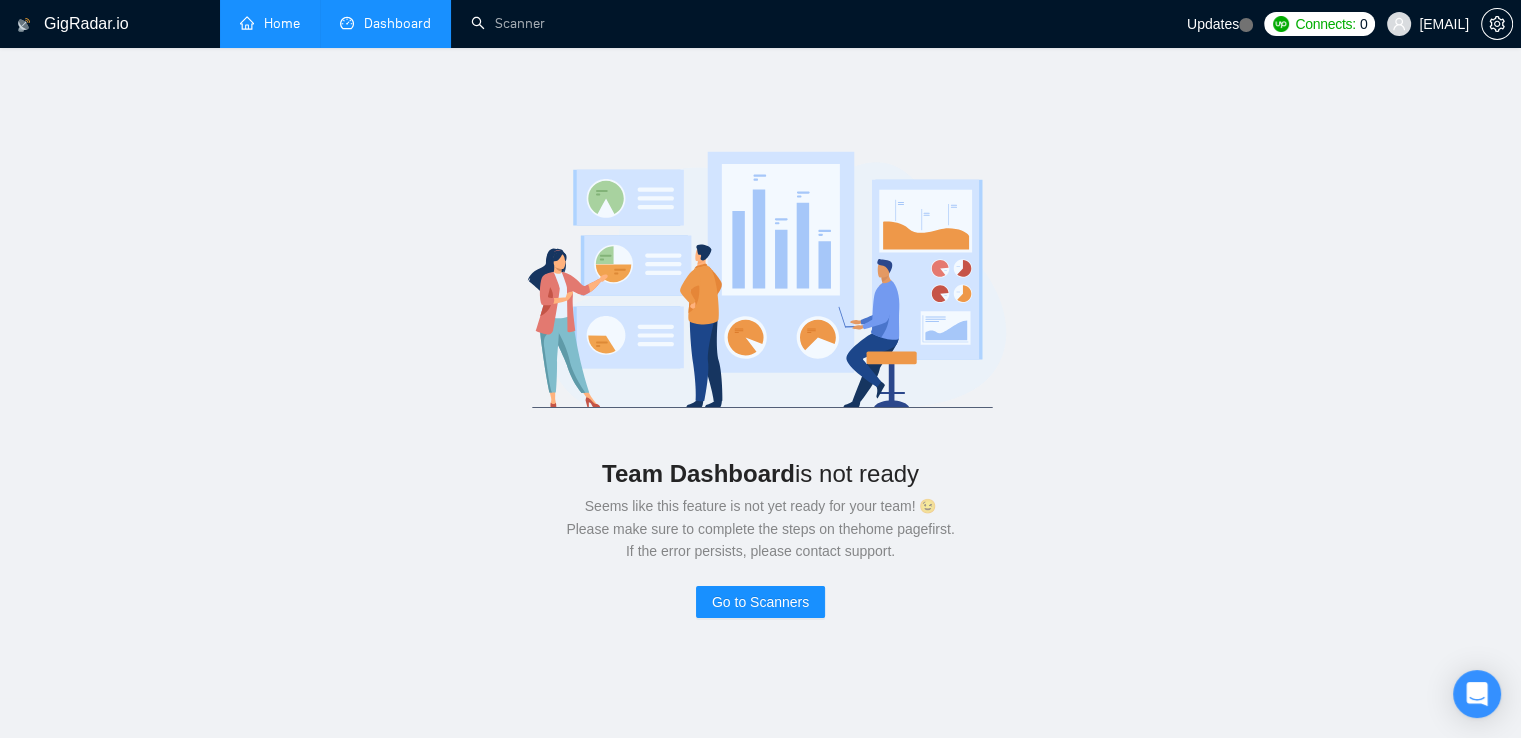 click on "Home" 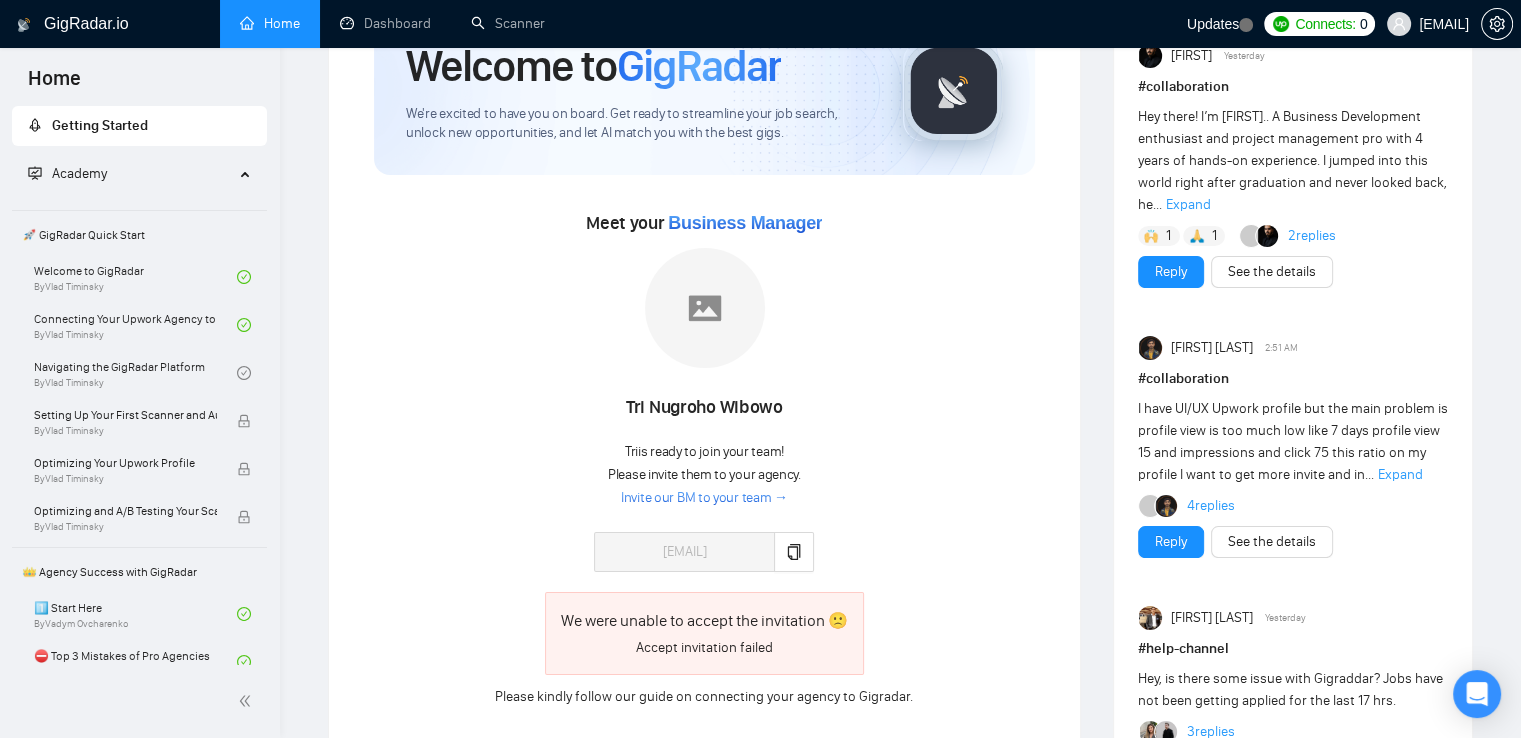 scroll, scrollTop: 300, scrollLeft: 0, axis: vertical 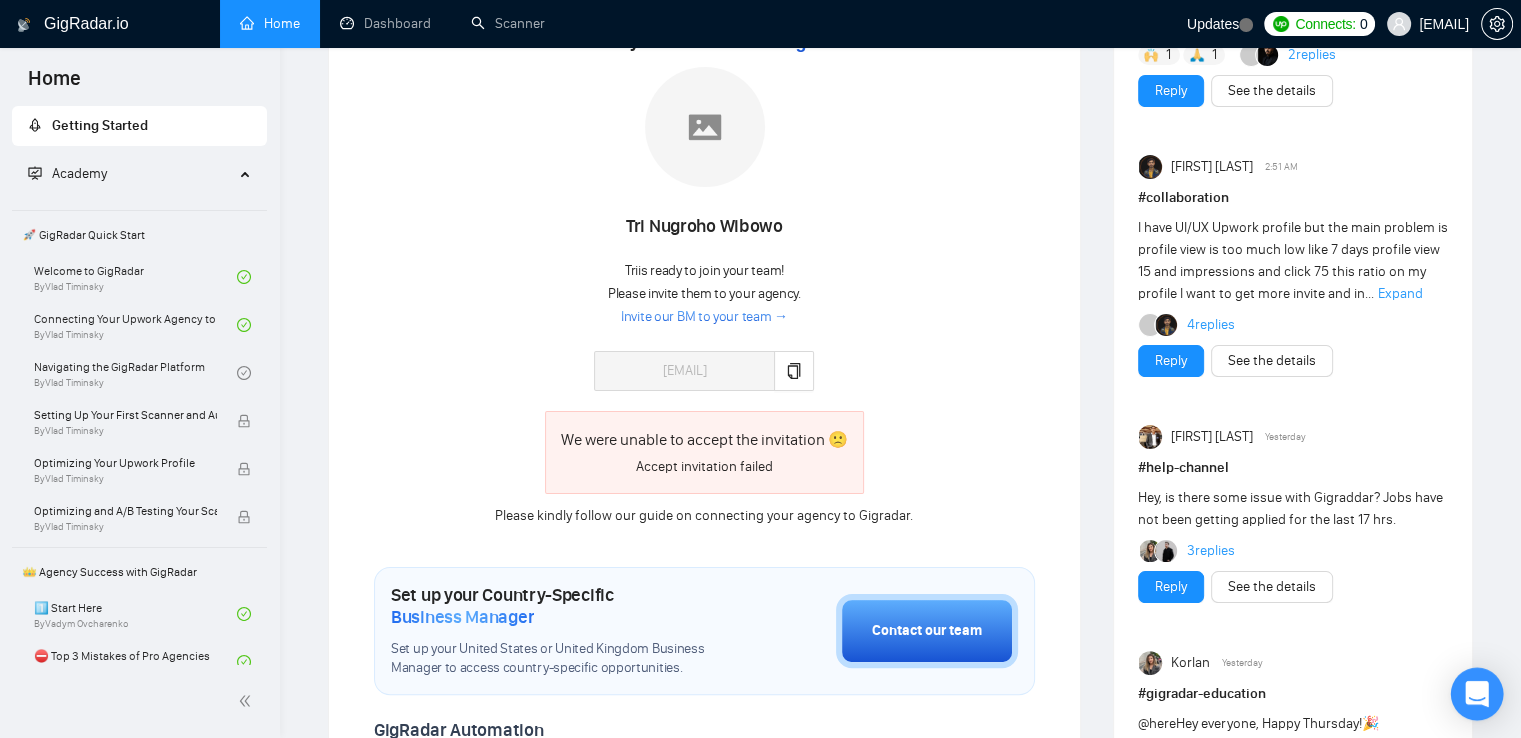 click 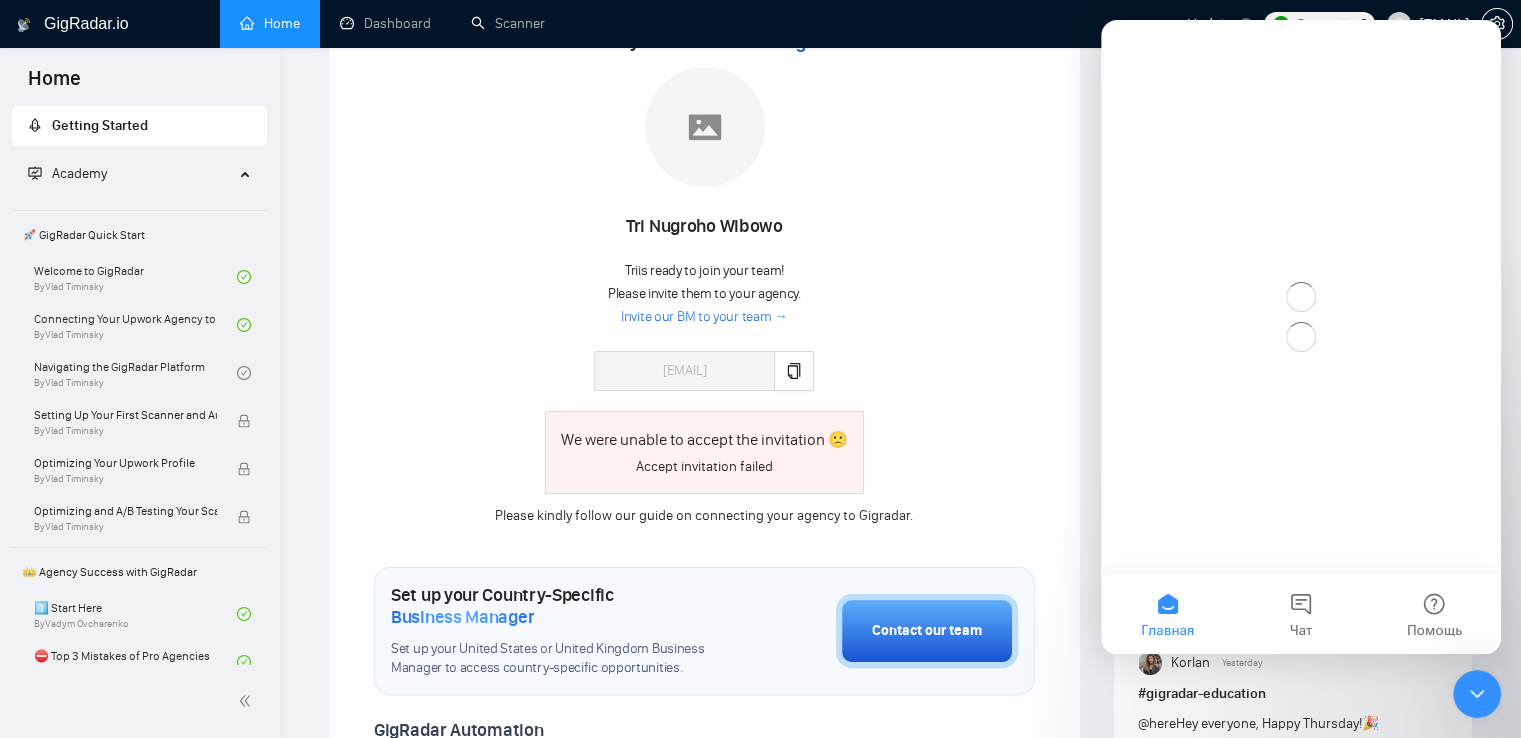 scroll, scrollTop: 0, scrollLeft: 0, axis: both 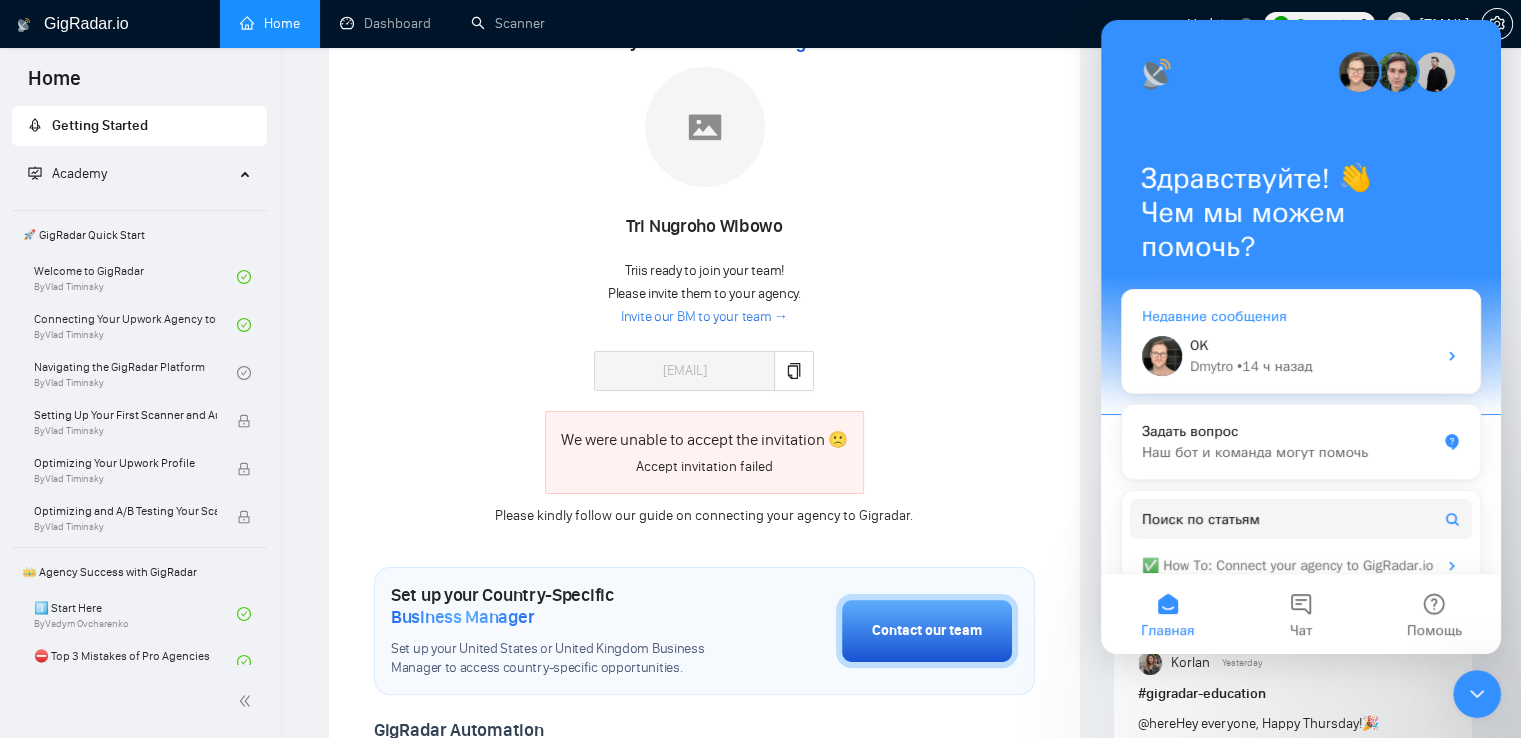 click on "OK" at bounding box center (1313, 345) 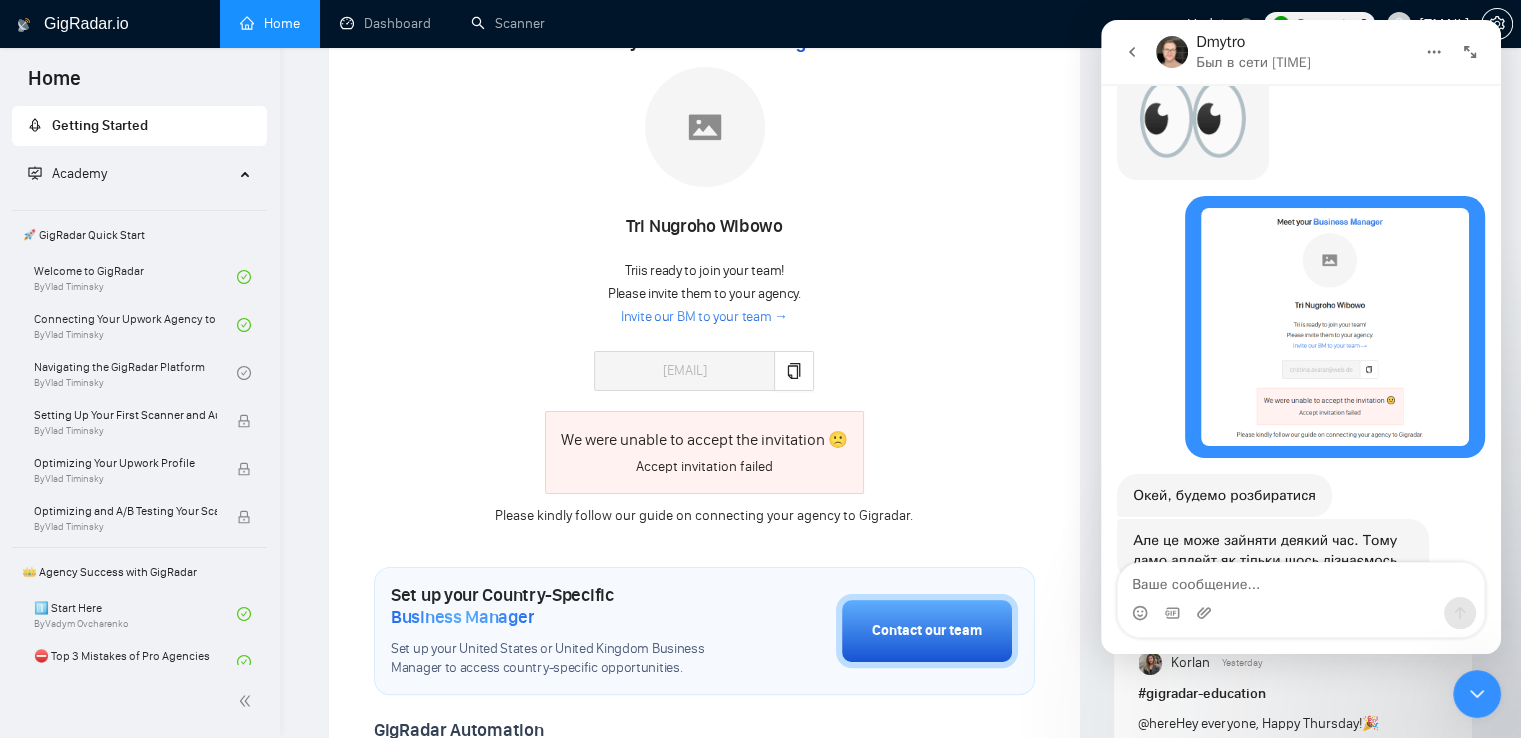 scroll, scrollTop: 4070, scrollLeft: 0, axis: vertical 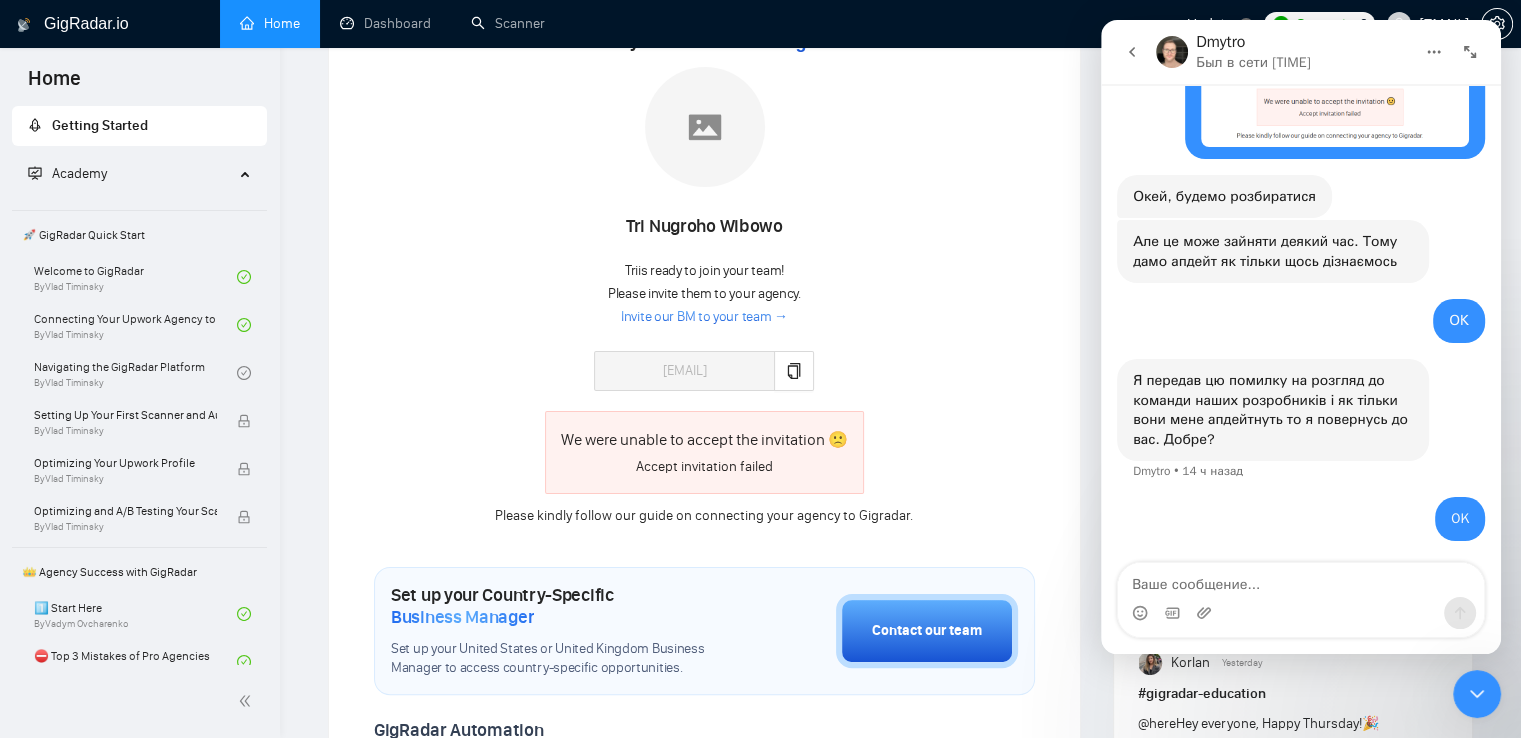 click at bounding box center (1301, 580) 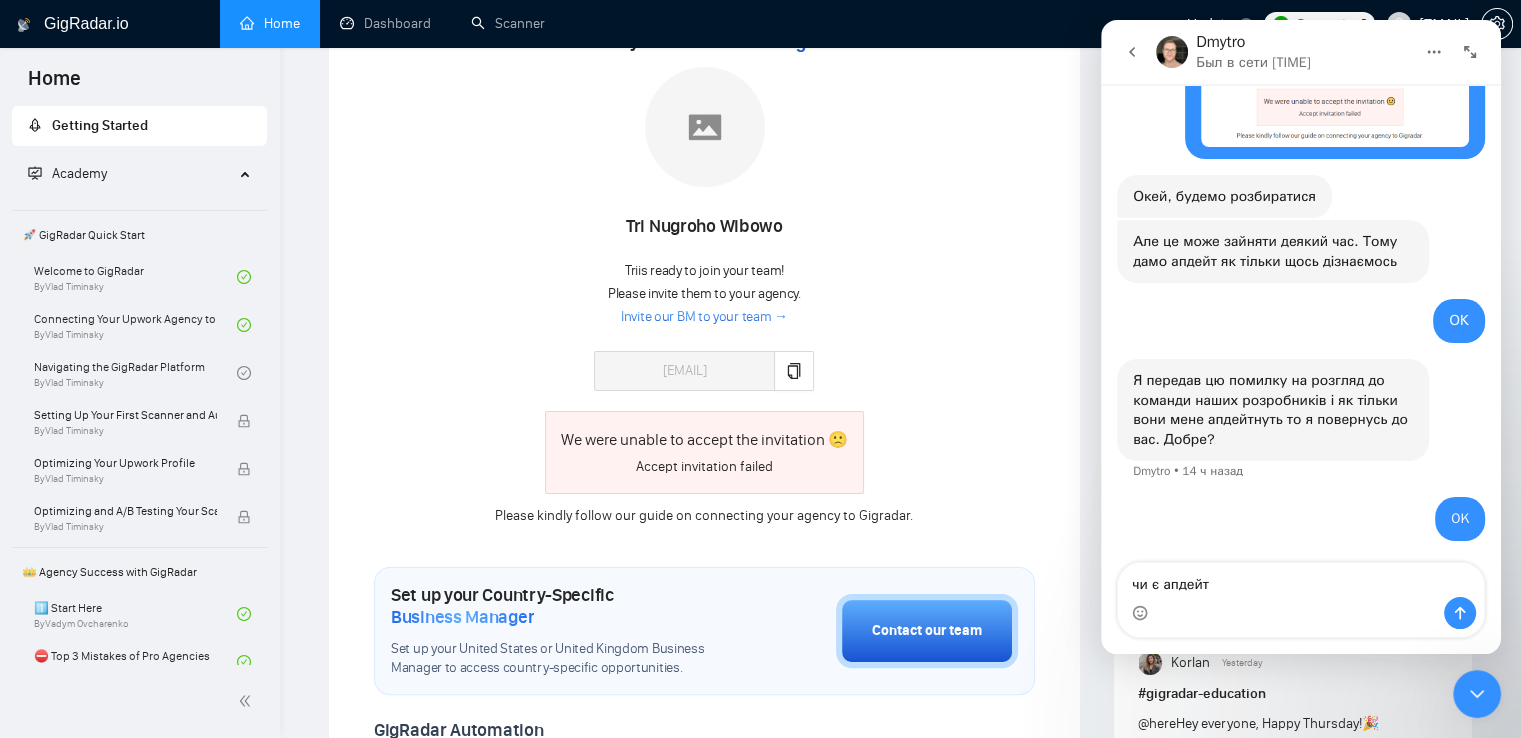 type on "чи є апдейт?" 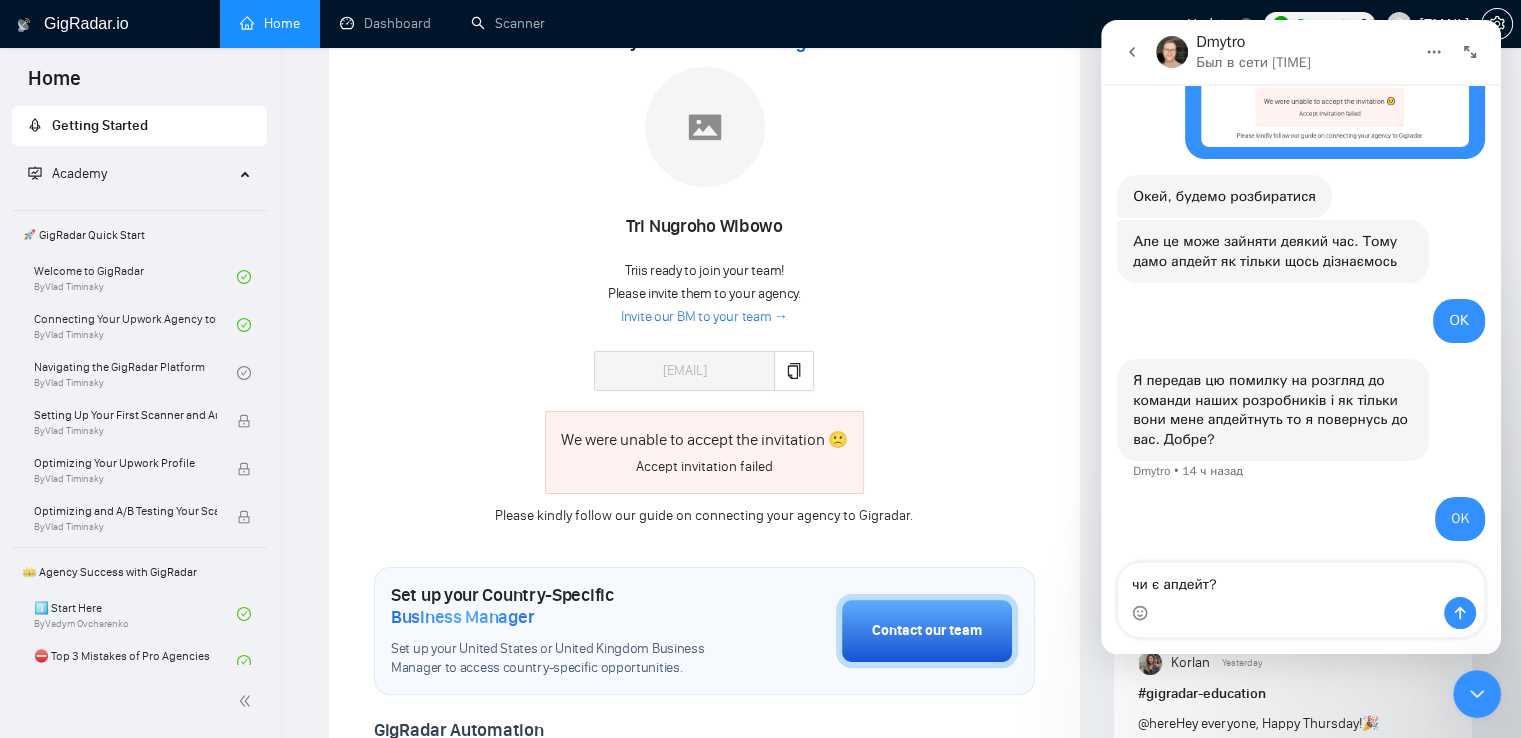 type 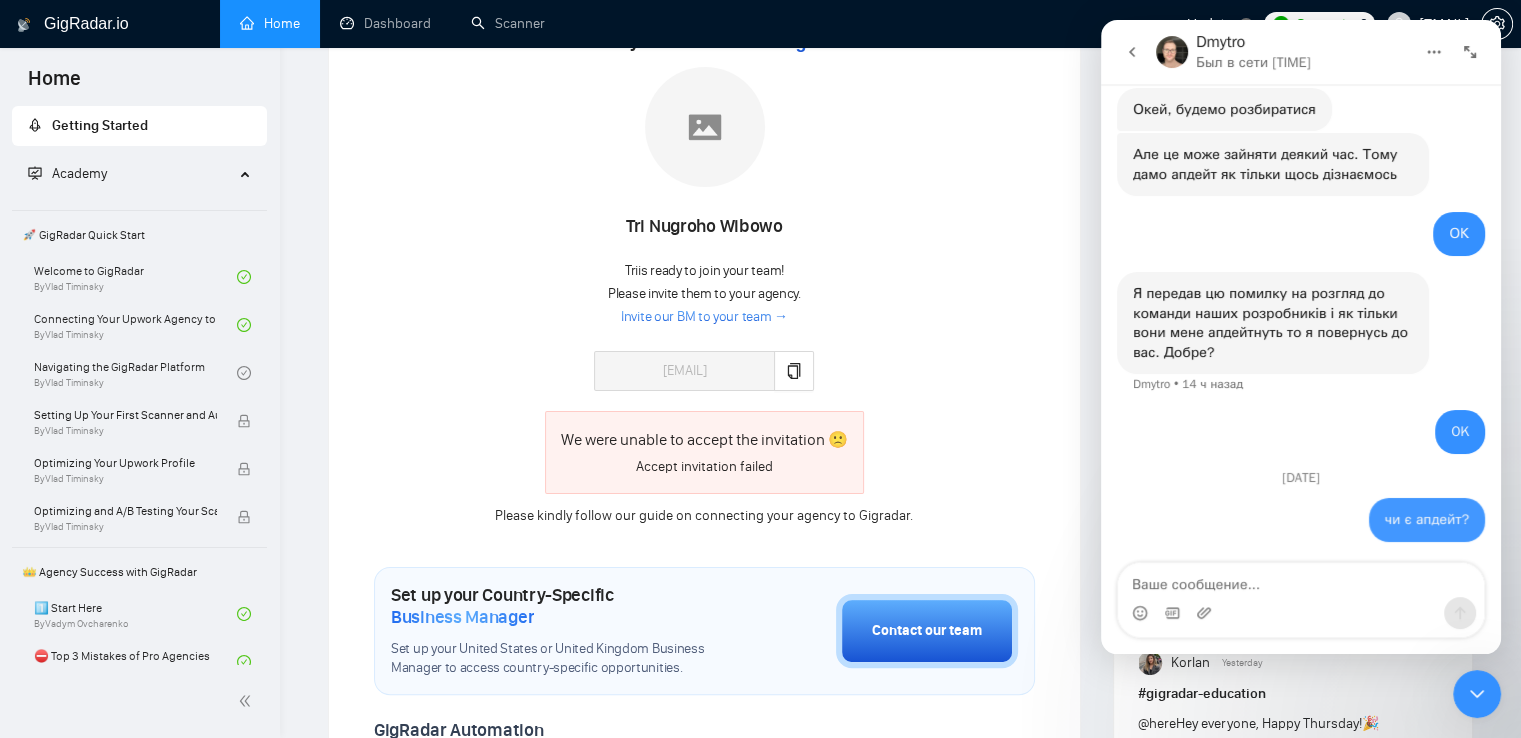 scroll, scrollTop: 4184, scrollLeft: 0, axis: vertical 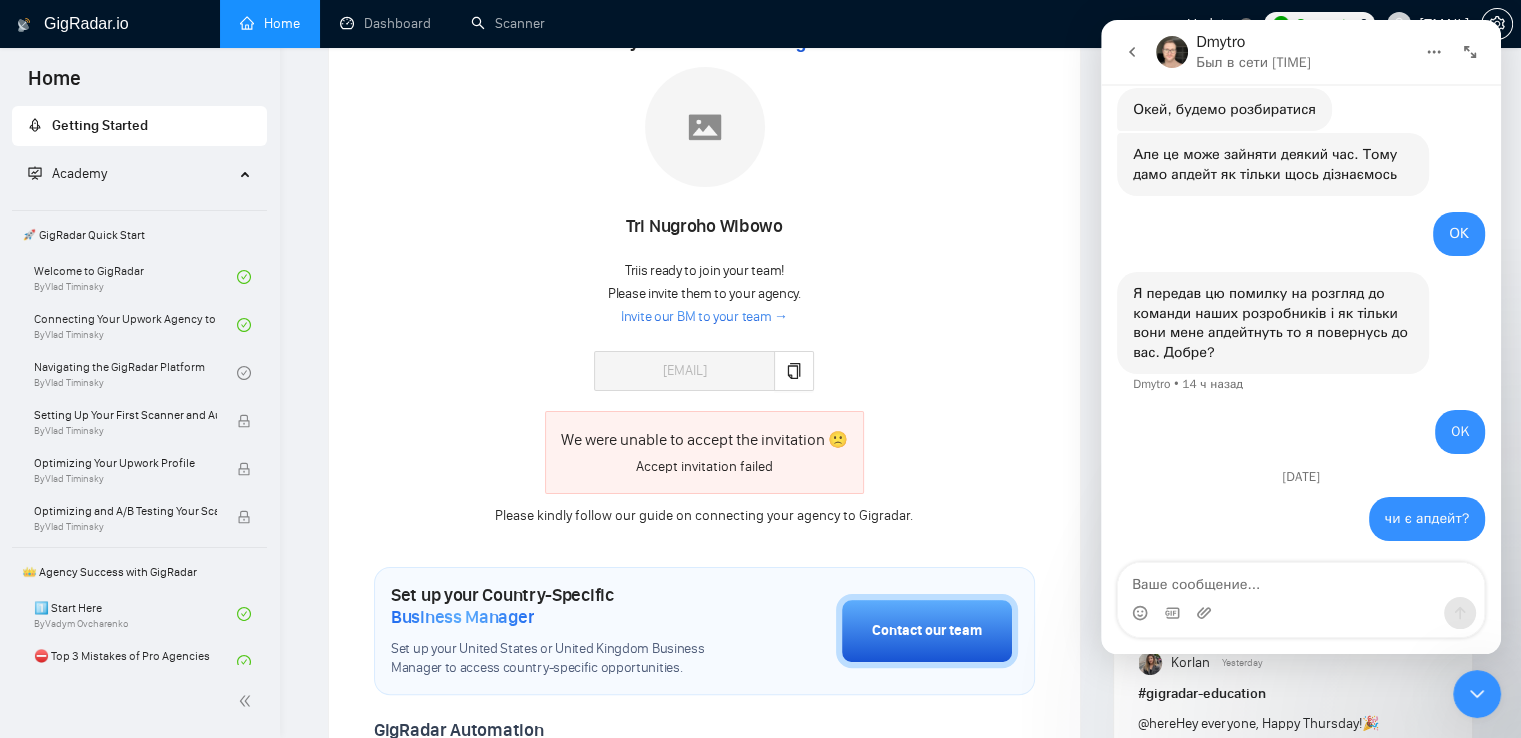 click 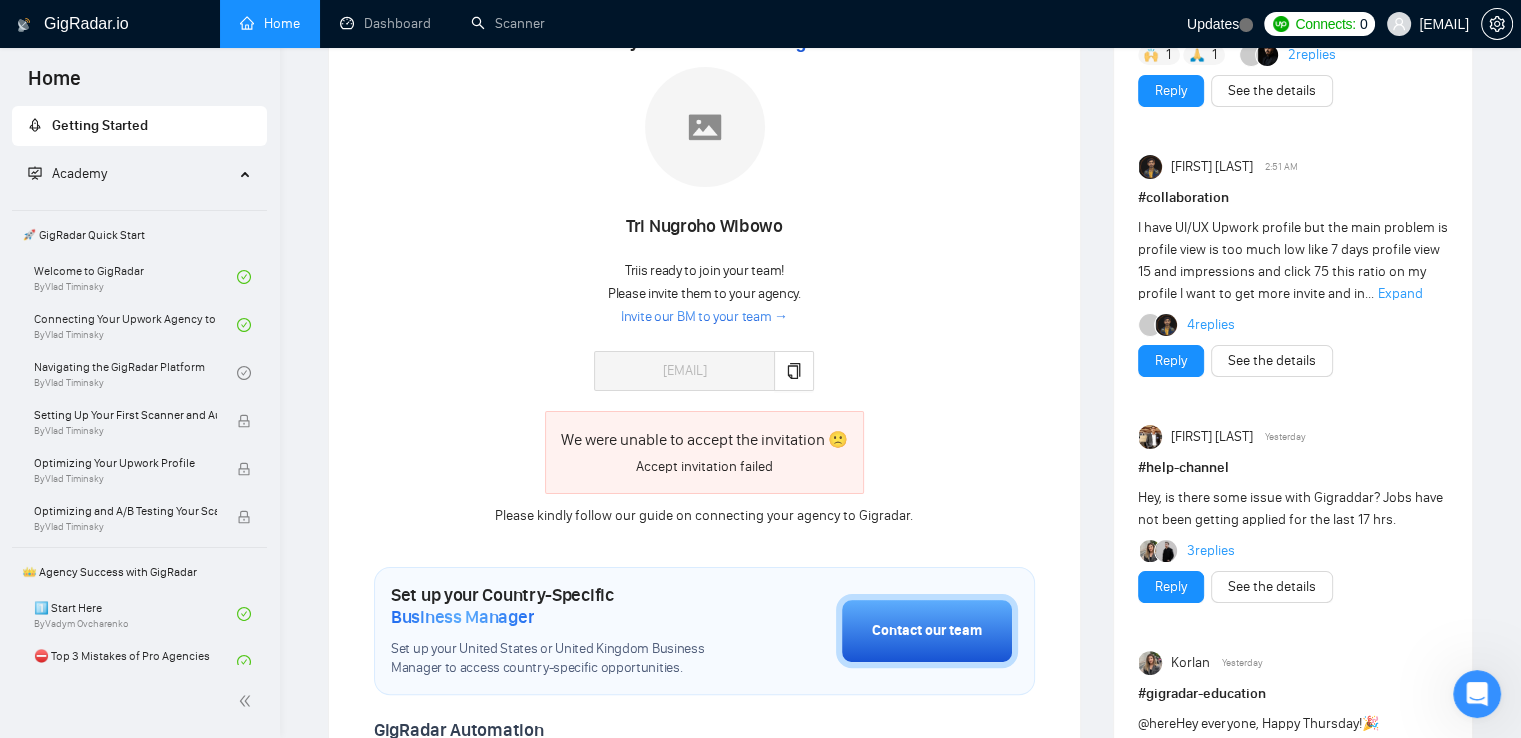 scroll, scrollTop: 0, scrollLeft: 0, axis: both 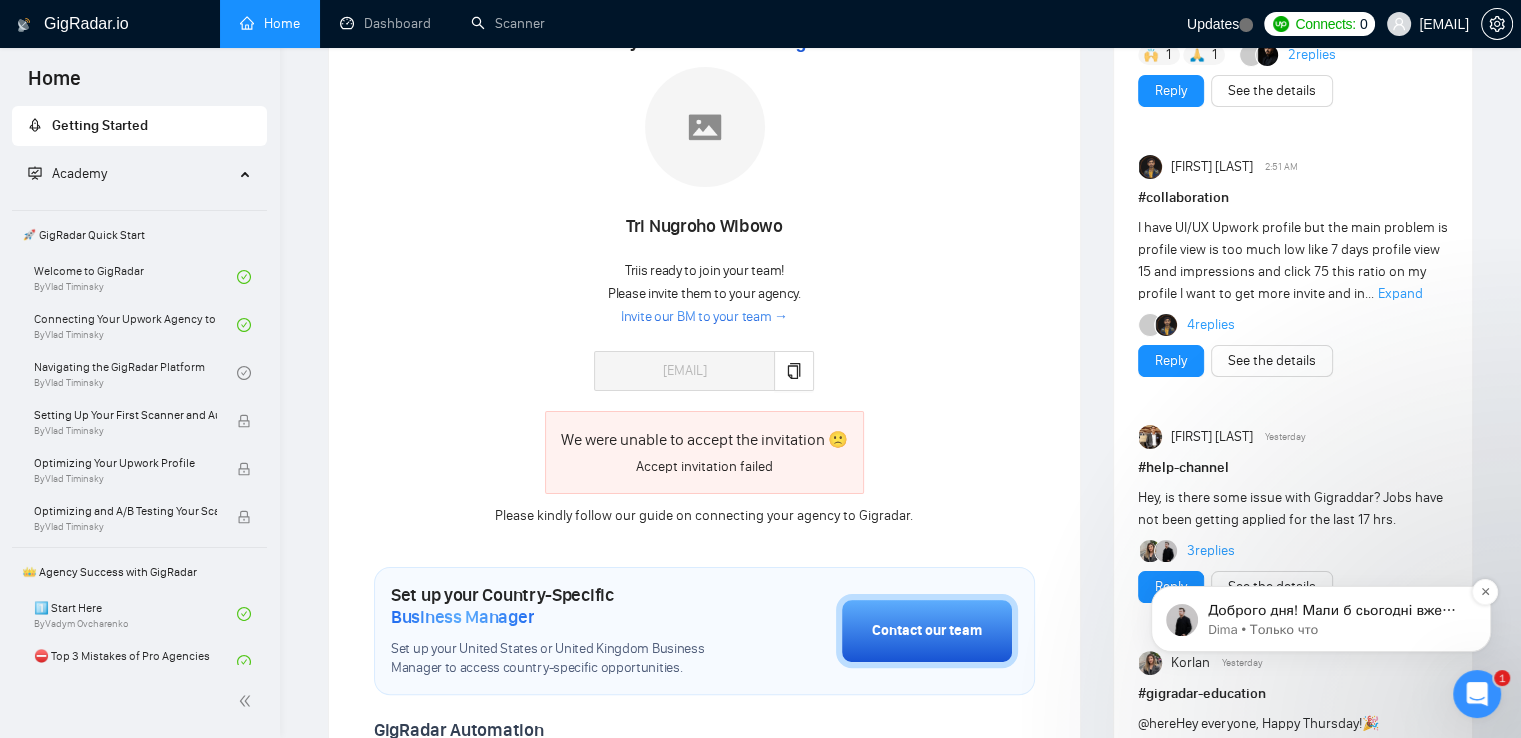 click on "Доброго дня! Мали б сьогодні вже пофіксити, зараз запитаюсь за статус по виправленню проблеми 🙌 Перепрошуємо за затримку 😓 Бачу, що проблема є від вчора, тому після фіксу продовжимо вашу підписку на додатковий час за очікування - сподіваюся, це вас влаштує 🙏" at bounding box center (1337, 611) 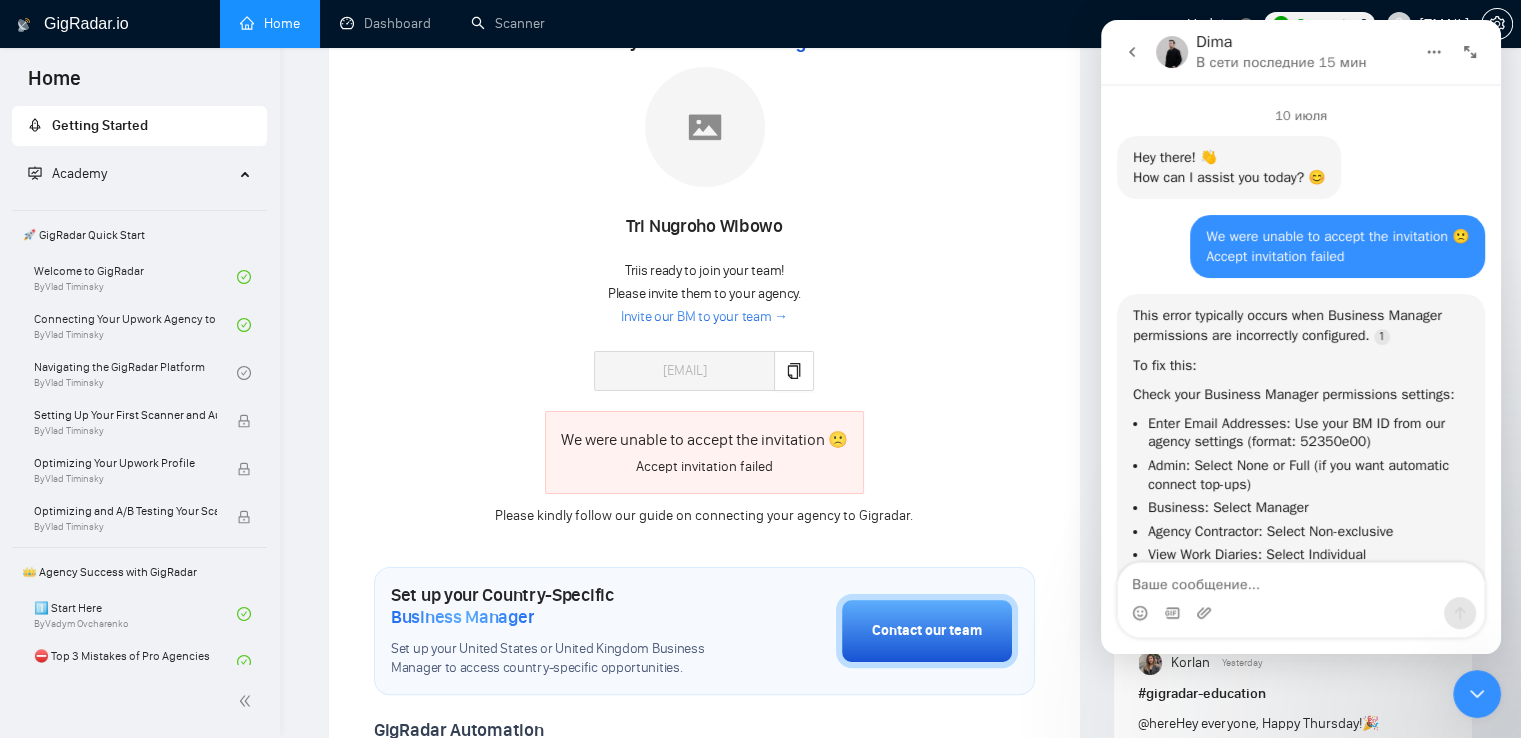 scroll, scrollTop: 3, scrollLeft: 0, axis: vertical 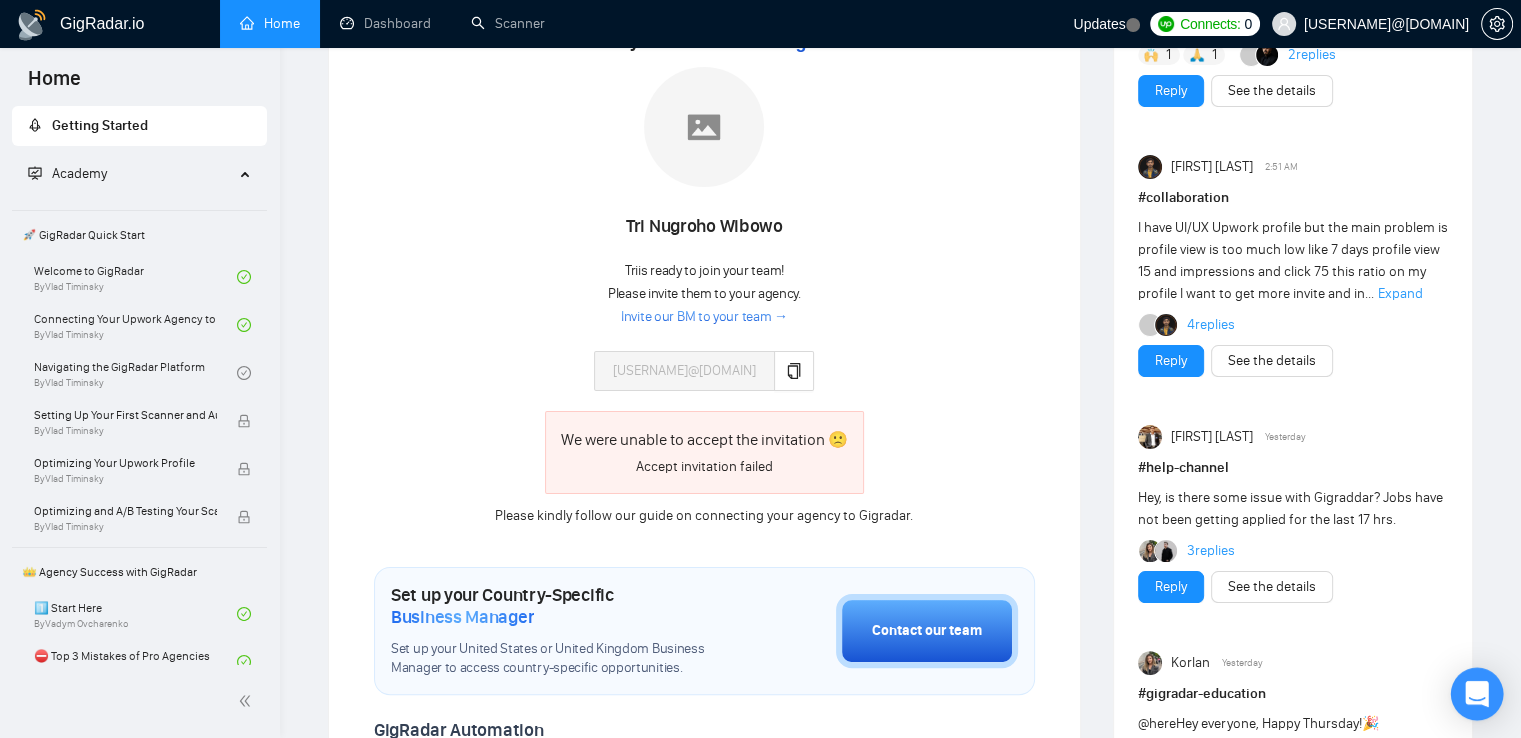 click at bounding box center (1477, 694) 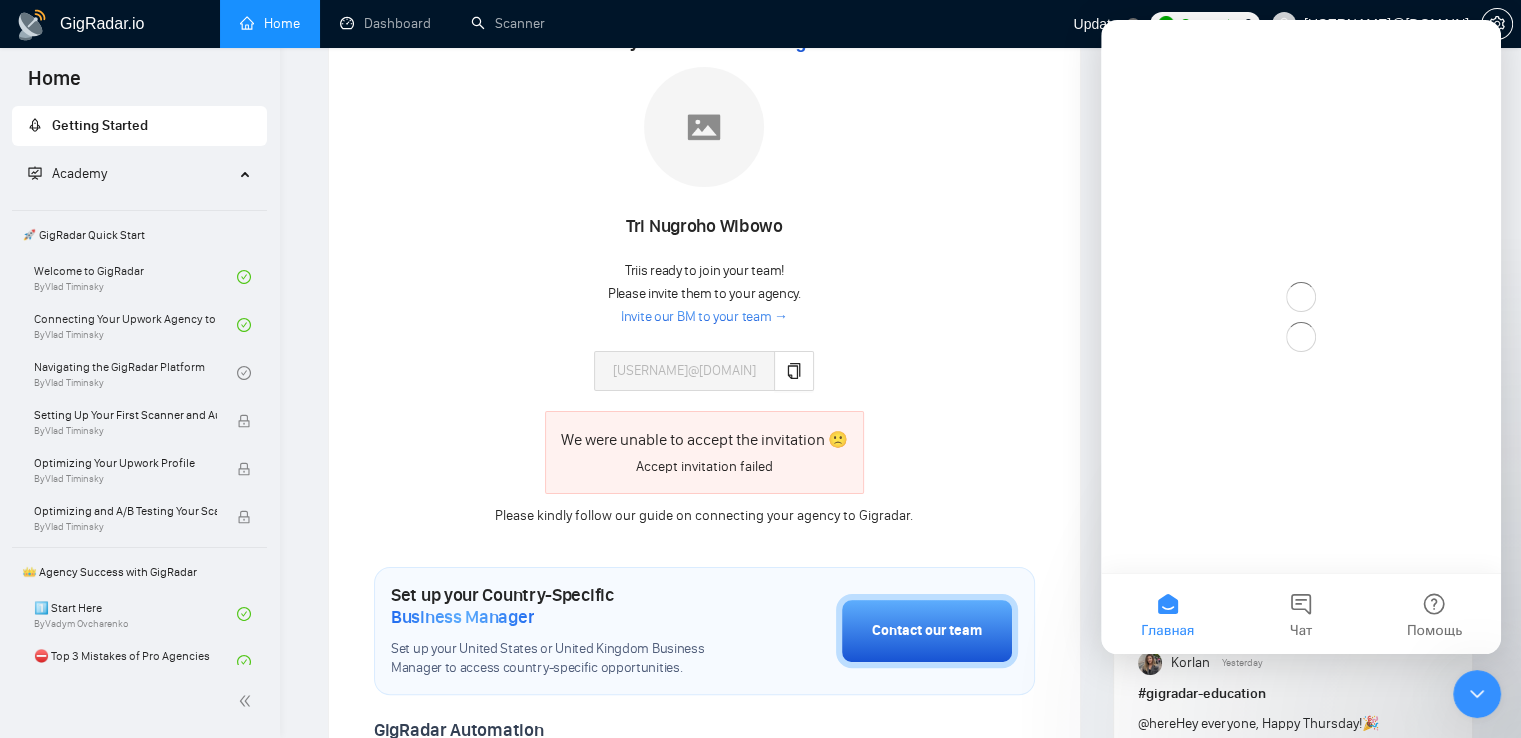 scroll, scrollTop: 0, scrollLeft: 0, axis: both 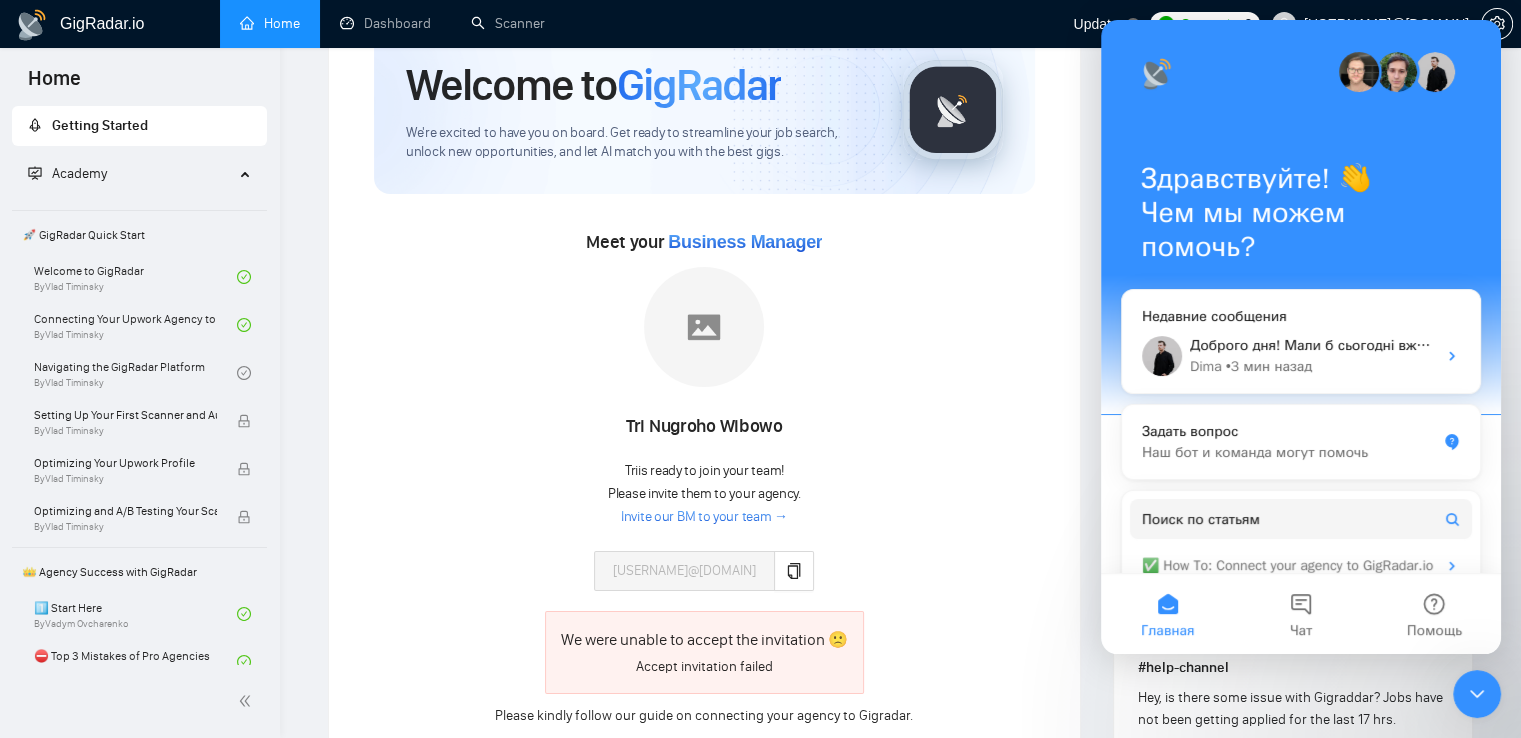 click 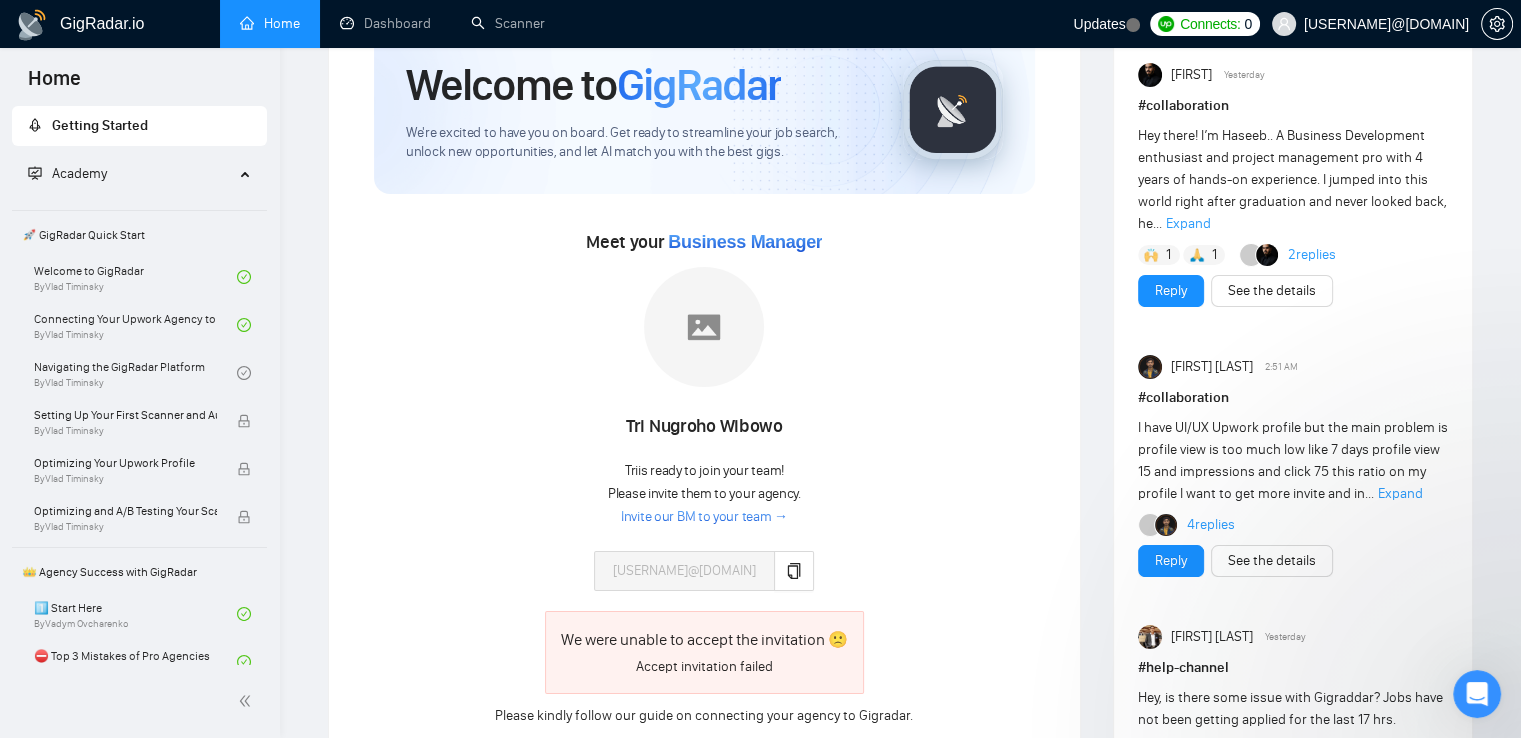 scroll, scrollTop: 0, scrollLeft: 0, axis: both 